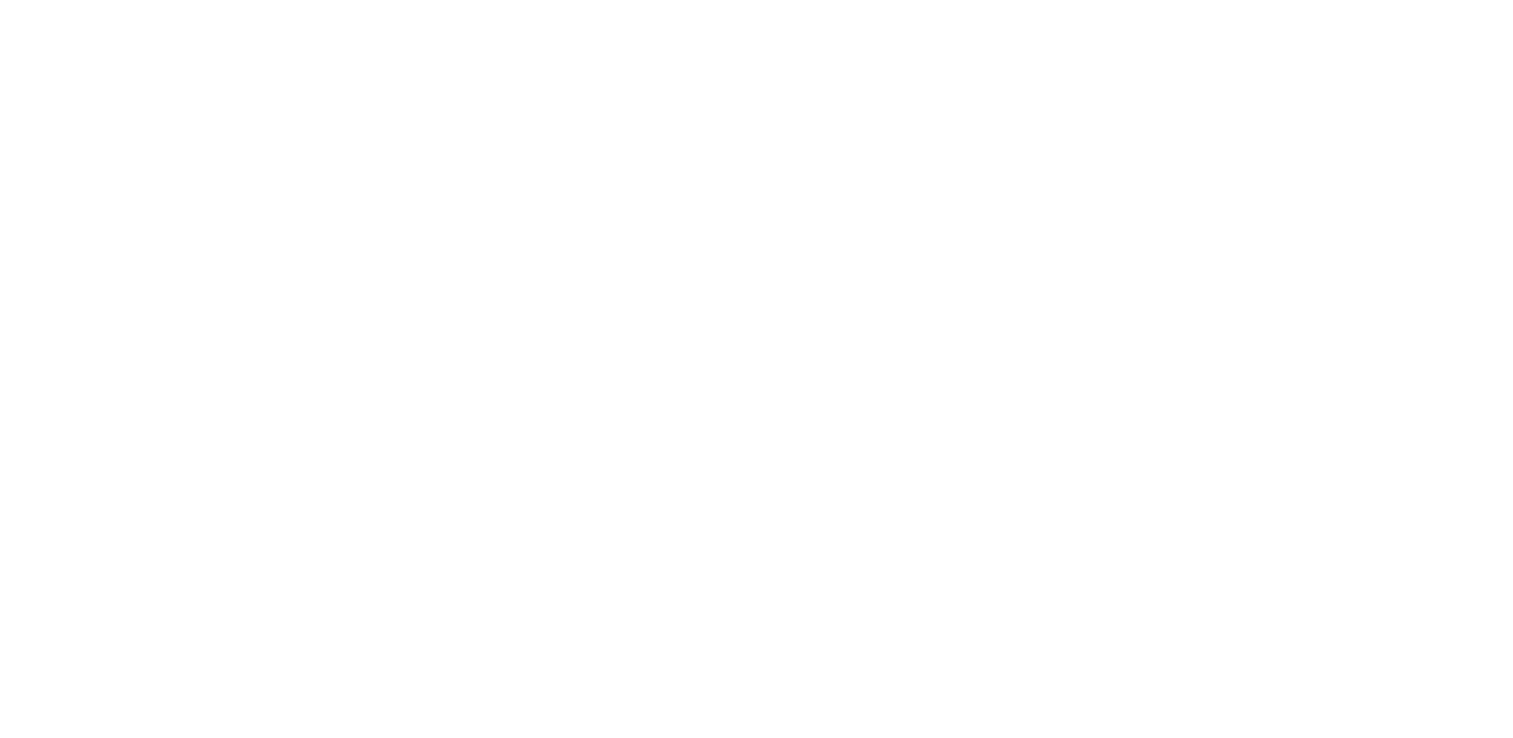 scroll, scrollTop: 0, scrollLeft: 0, axis: both 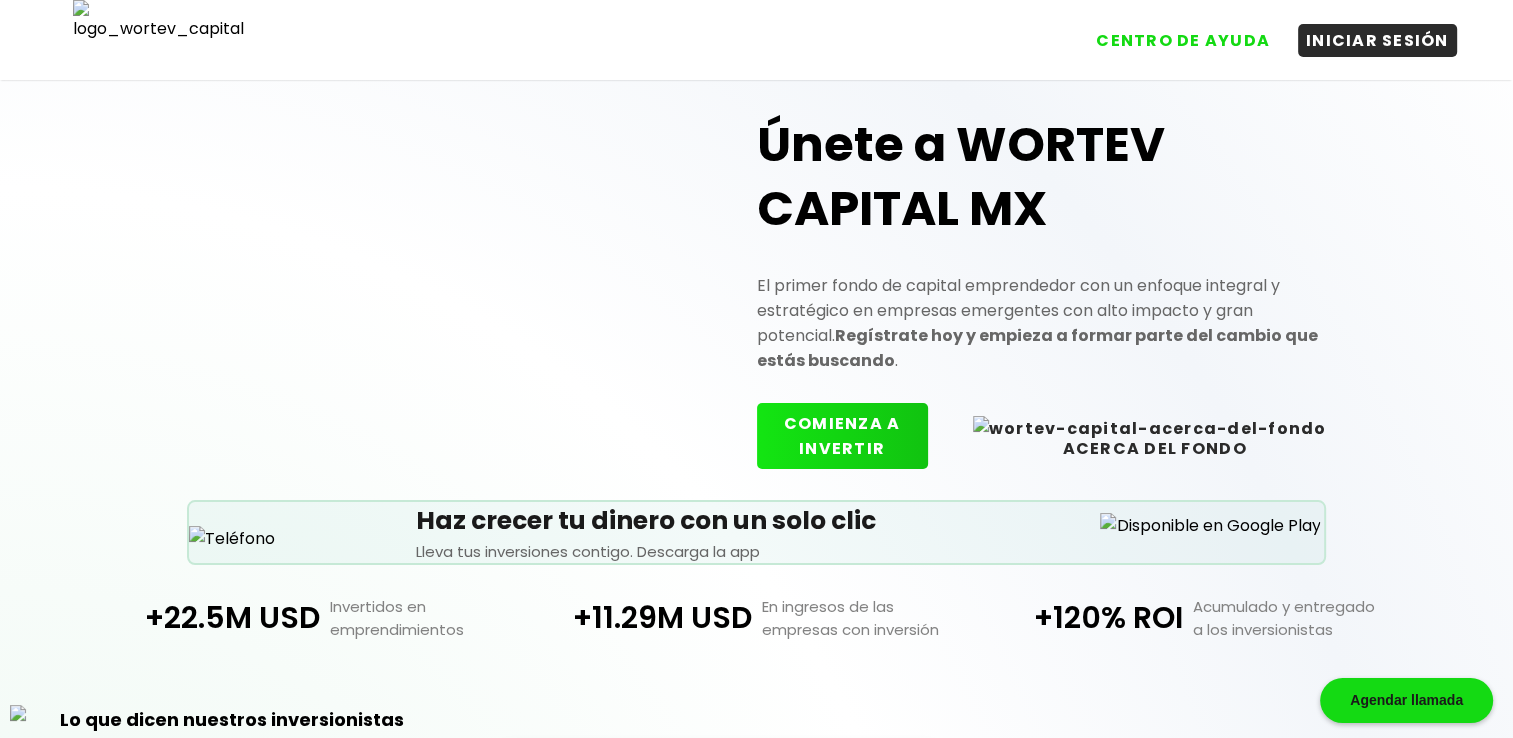 click on "Agendar llamada
CENTRO DE AYUDA INICIAR SESIÓN Únete a WORTEV CAPITAL MX El primer fondo de capital emprendedor con un enfoque integral y estratégico en empresas emergentes con alto impacto y gran potencial.  Regístrate hoy y empieza a formar parte del cambio que estás buscando . INICIAR SESIÓN COMIENZA A INVERTIR ACERCA DEL FONDO Haz crecer tu dinero con un solo clic Lleva tus inversiones contigo. Descarga la app +22.5M USD Invertidos en  emprendimientos +11.29M USD En ingresos de las  empresas con inversión +120% ROI Acumulado y entregado   a los inversionistas Lo que dicen nuestros inversionistas ❮ Satisfecho con wortev capital [DATE] ❝ Tengo invirtiendo algunos años y hasta el día de hoy, han cumplido puntualmente con mis pagos.
Así que recomiendo realizar inversiónes para que prueben y experimentar las ganancias obtenidas. ❞ ★★★★★ [FIRST] [LAST] Futuro más prometedor [DATE] ❝ ❞ ★★★★★ [FIRST] [LAST] SATISFECHO CON WORTEV-CAPITAL [DATE] ❝ ❞ ❯" at bounding box center (756, 567) 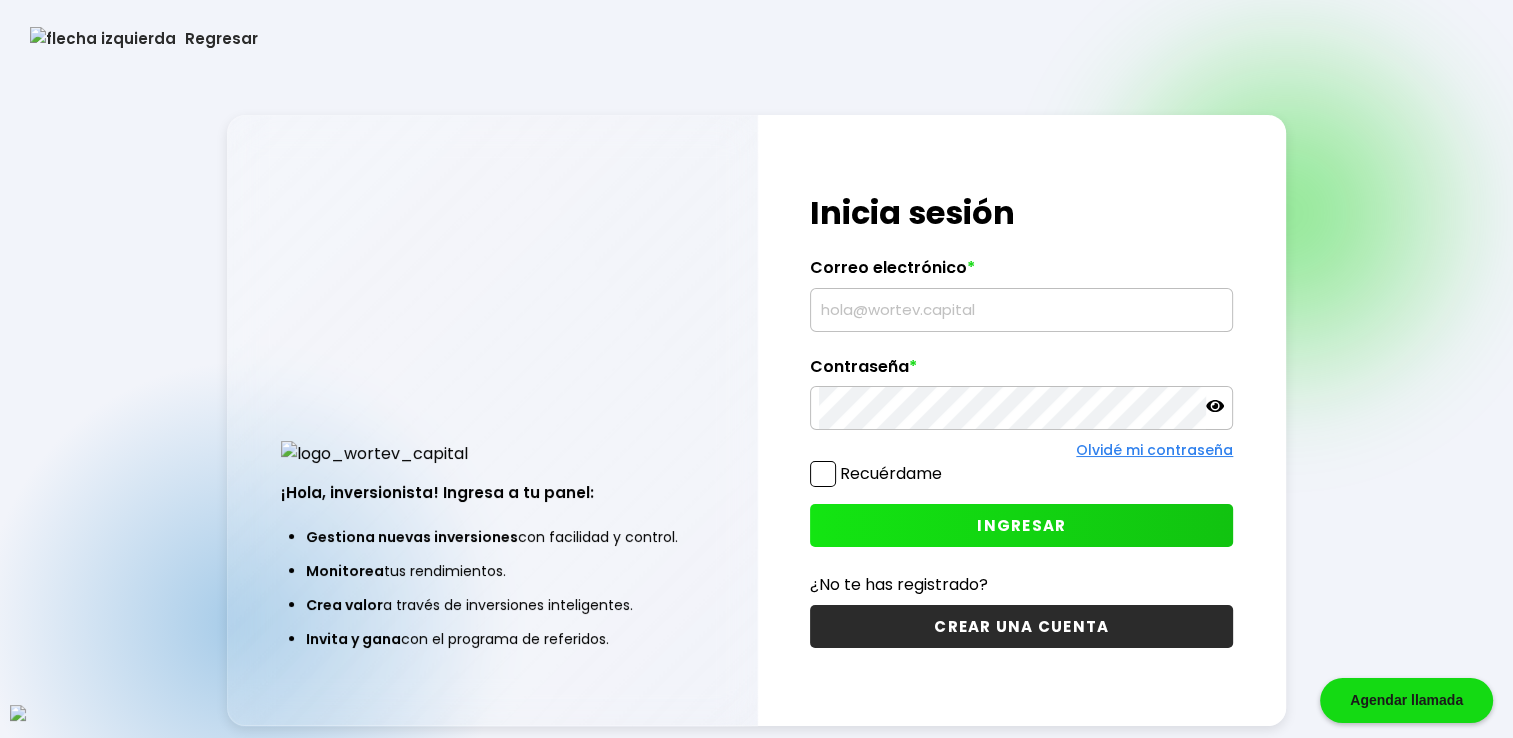 type on "[USERNAME]@[DOMAIN]" 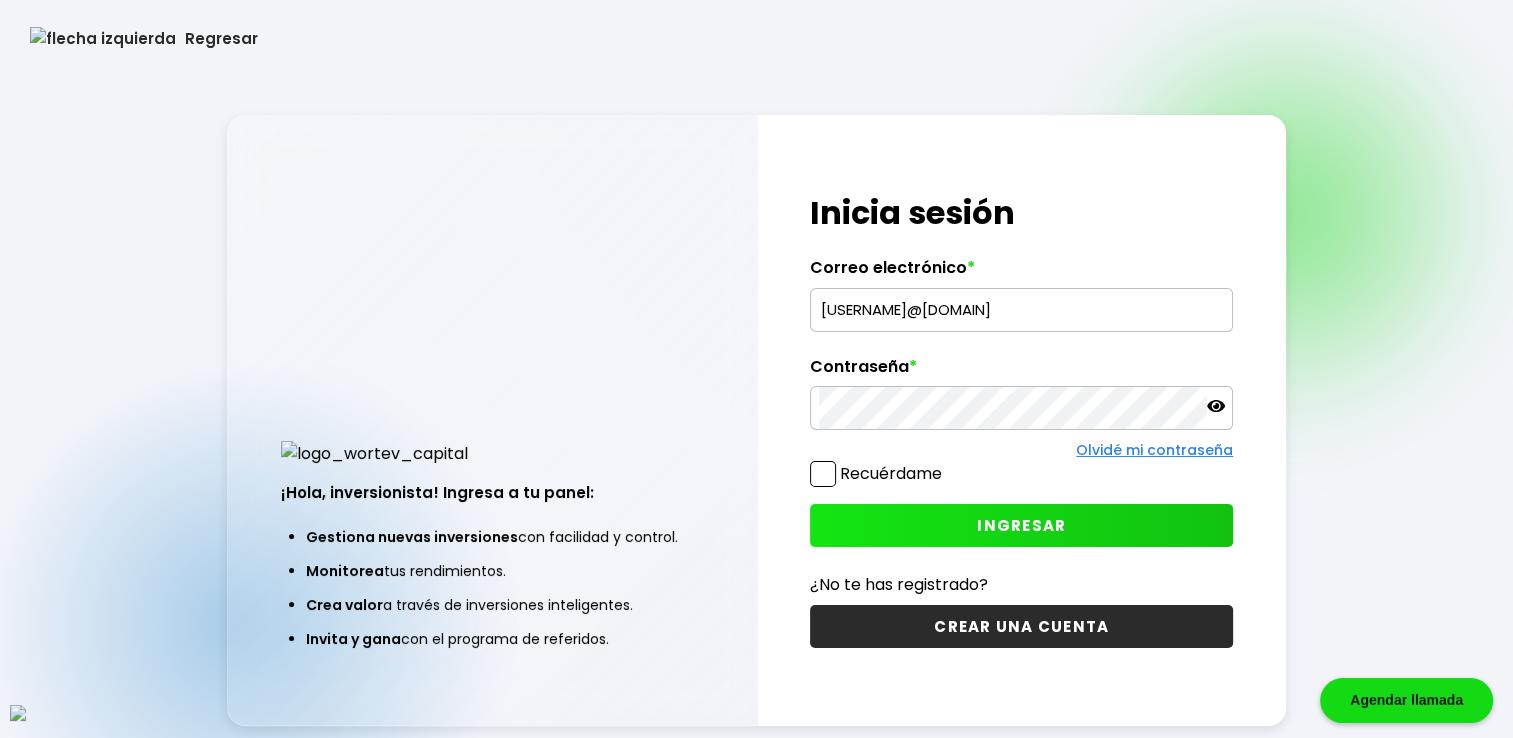 click on "Regresar" at bounding box center (756, 38) 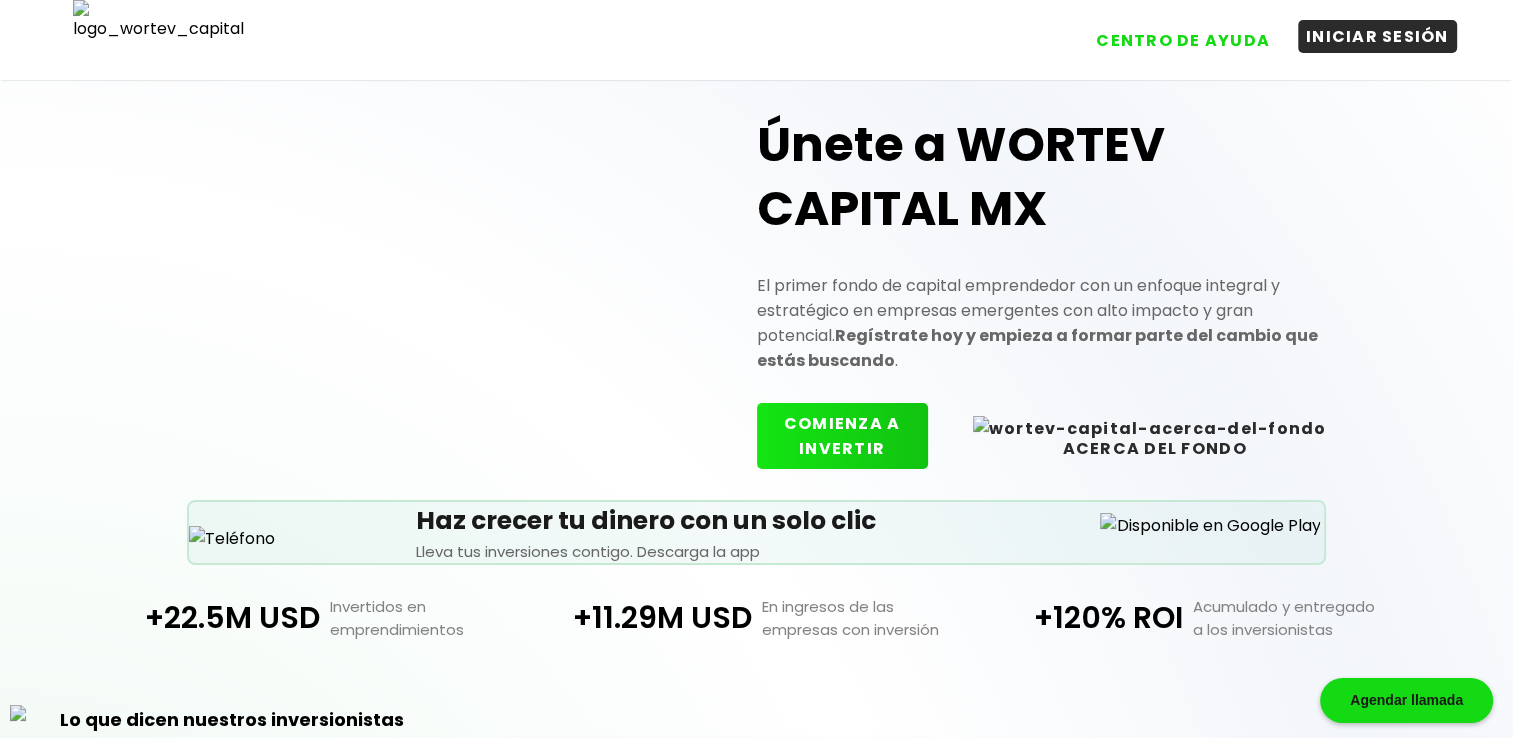 click on "INICIAR SESIÓN" at bounding box center [1377, 36] 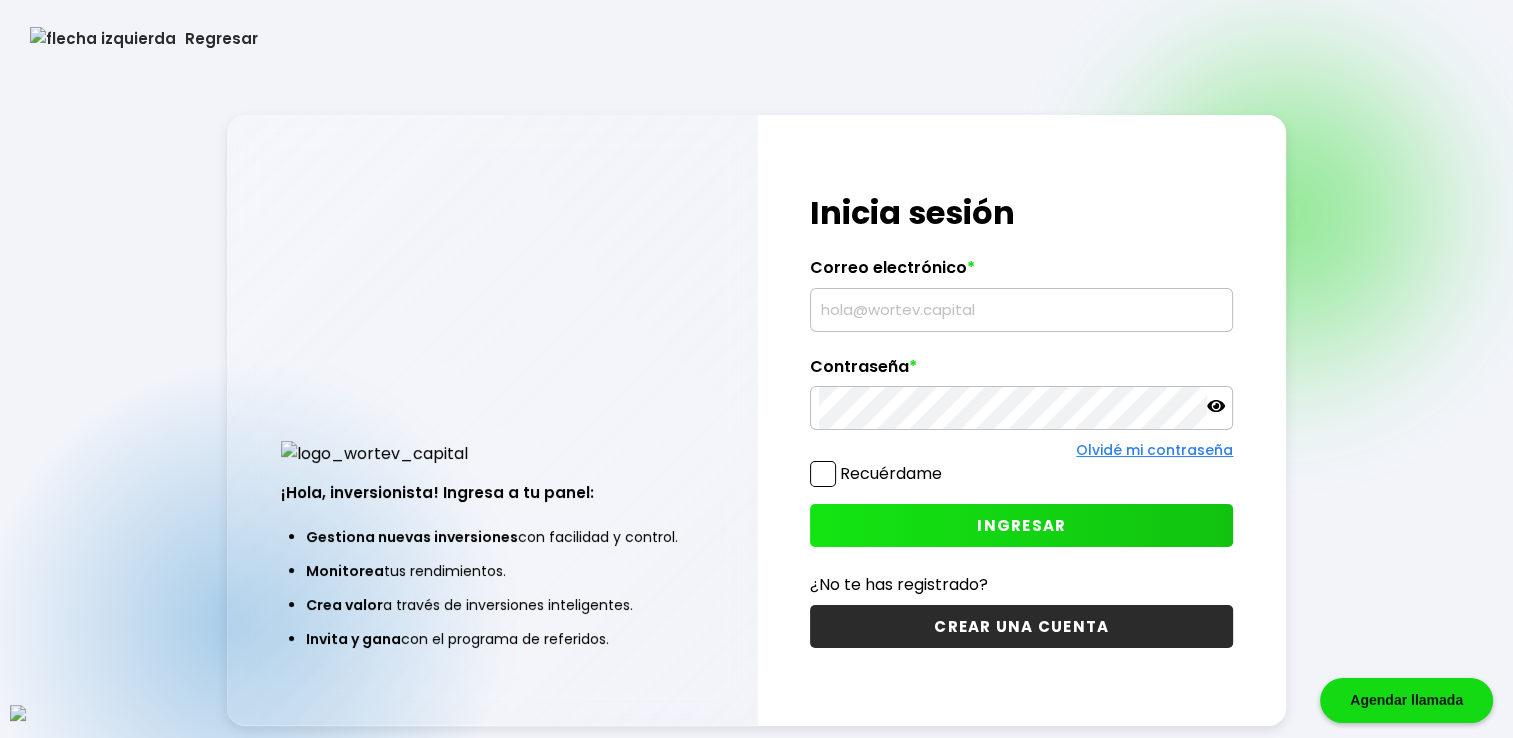 type on "[USERNAME]@[DOMAIN]" 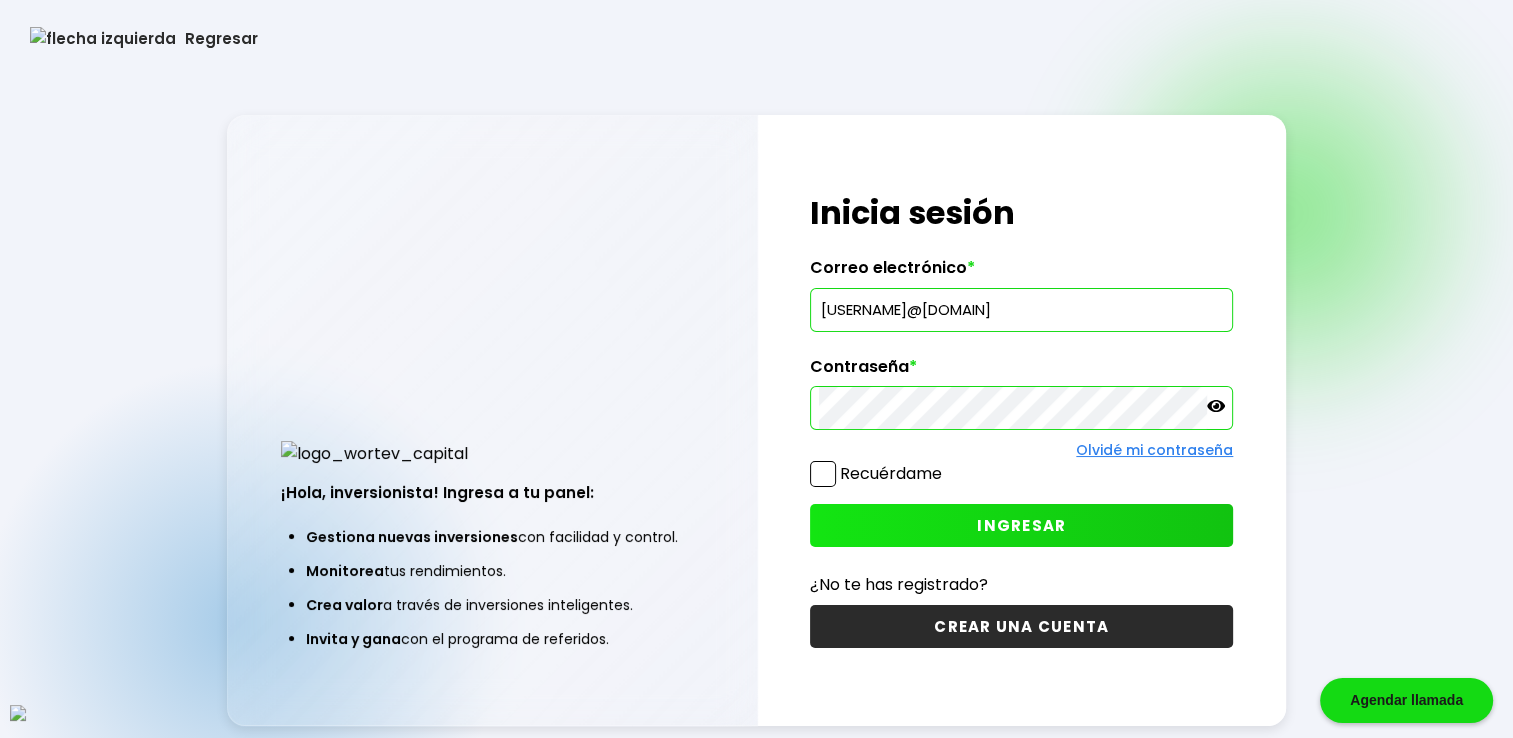 click at bounding box center [823, 474] 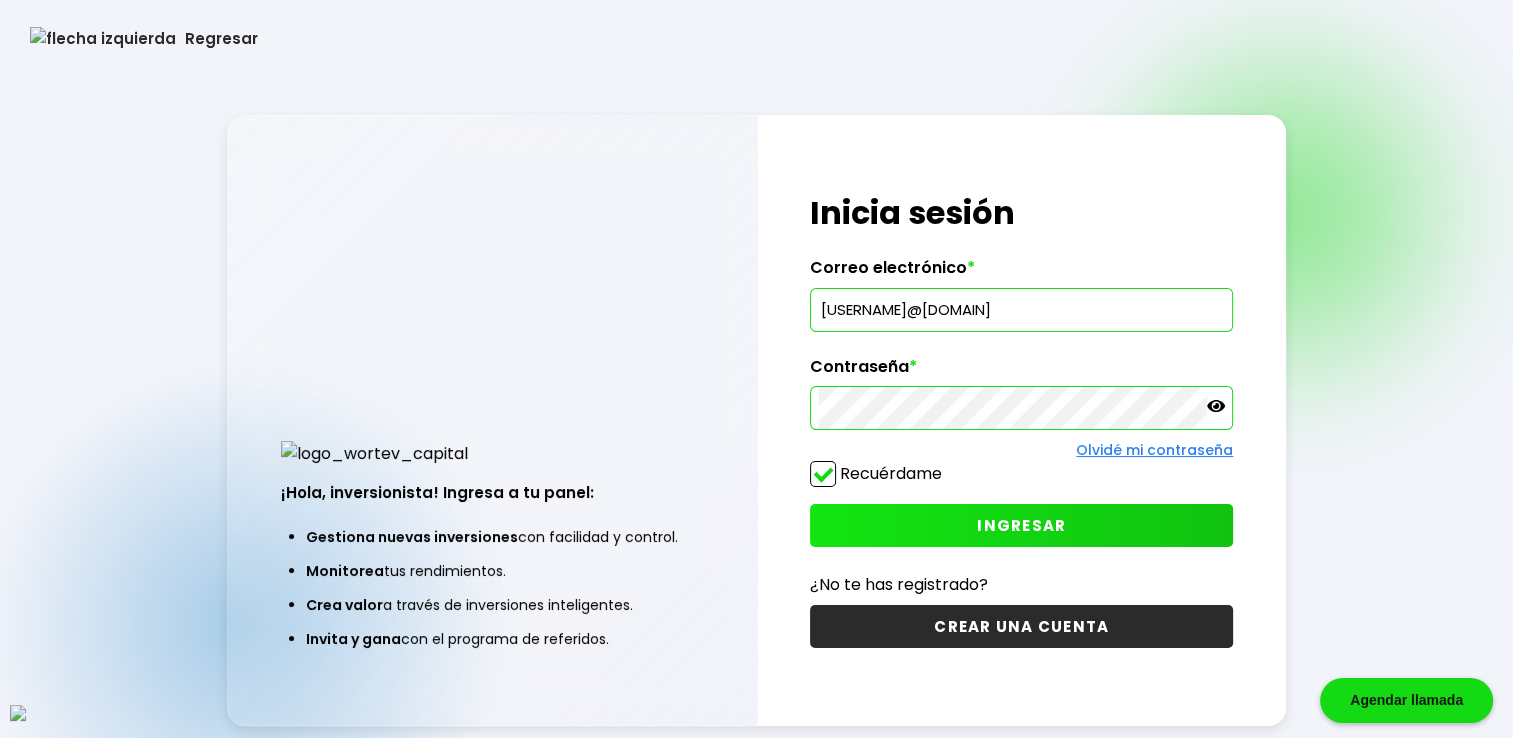 click on "INGRESAR" at bounding box center (1021, 525) 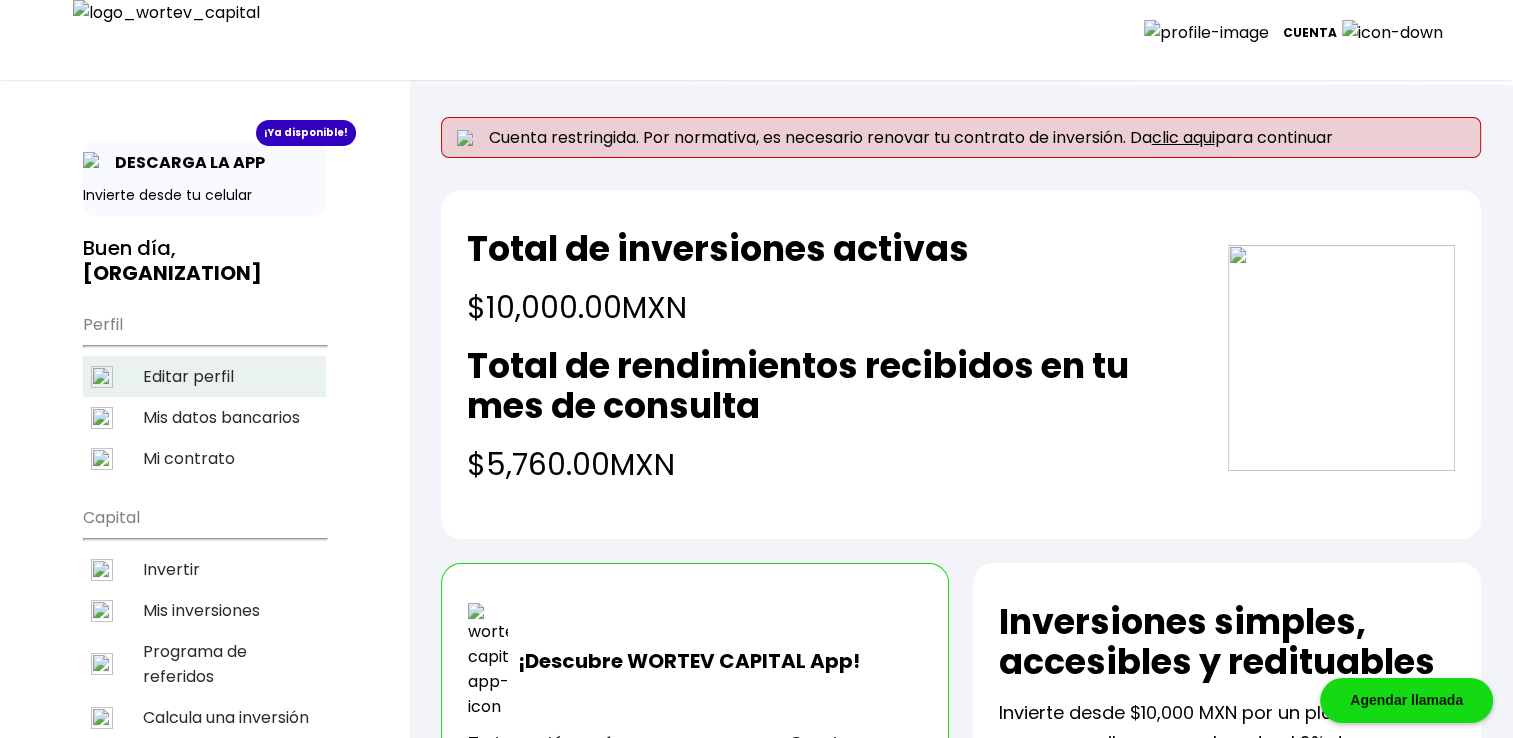 click on "Editar perfil" at bounding box center (204, 376) 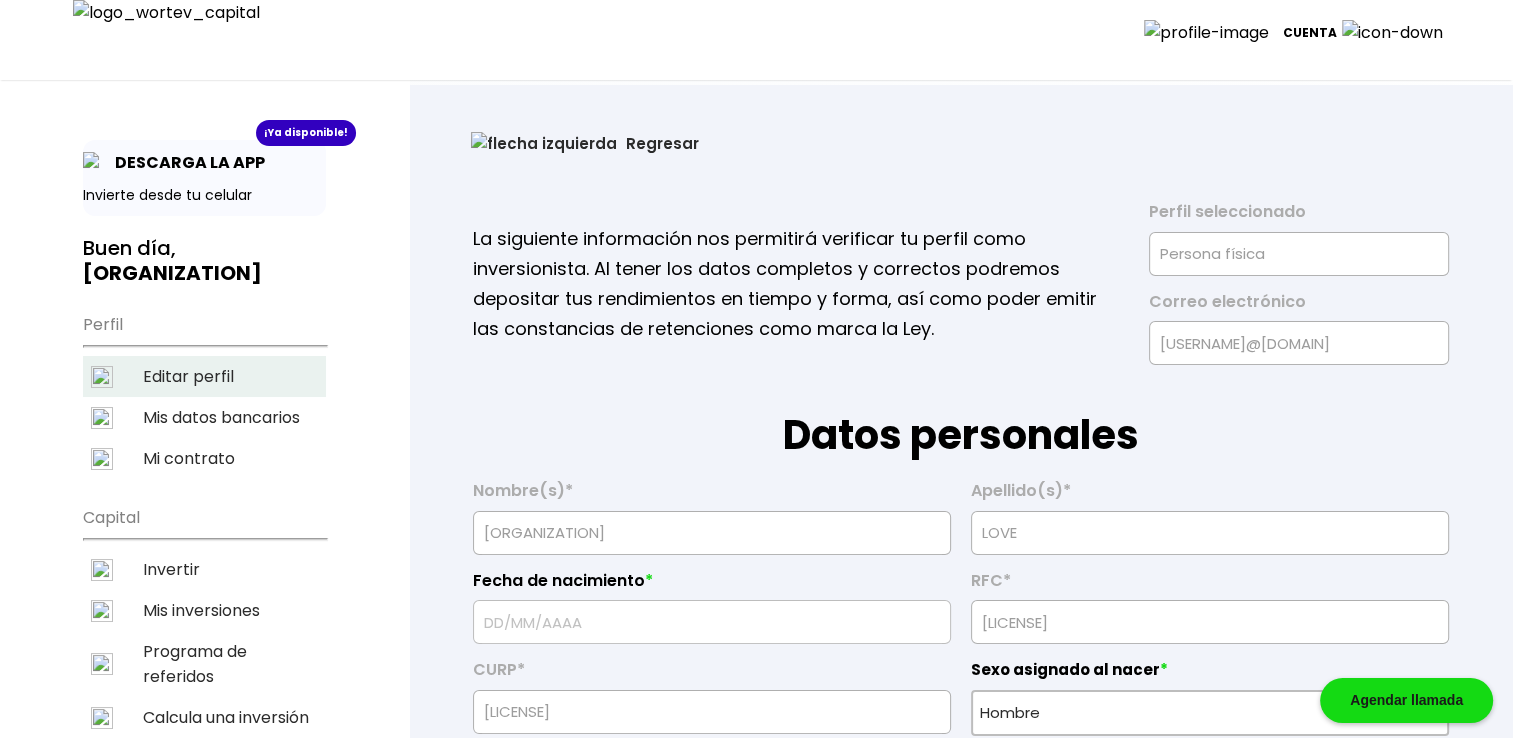 type on "[DATE]" 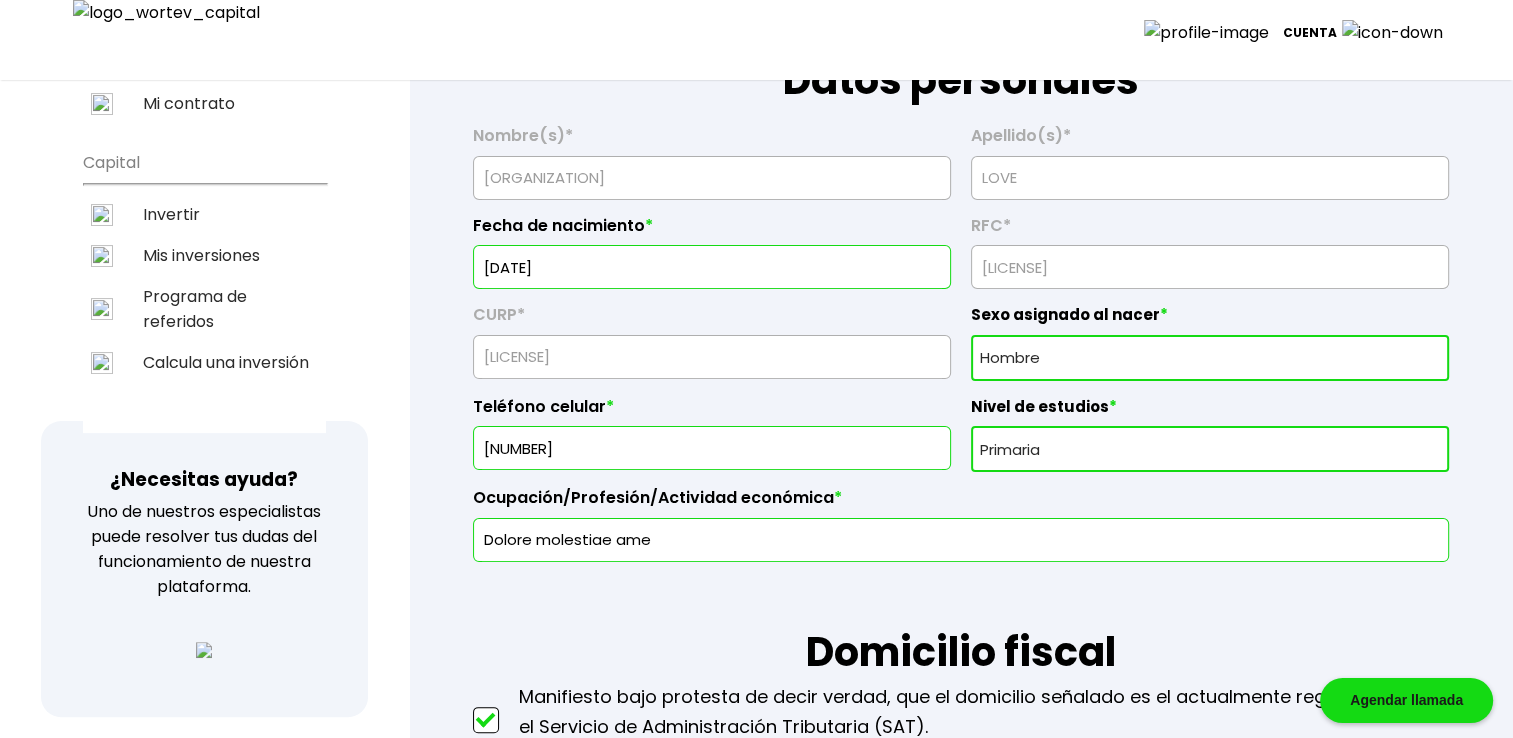 scroll, scrollTop: 0, scrollLeft: 0, axis: both 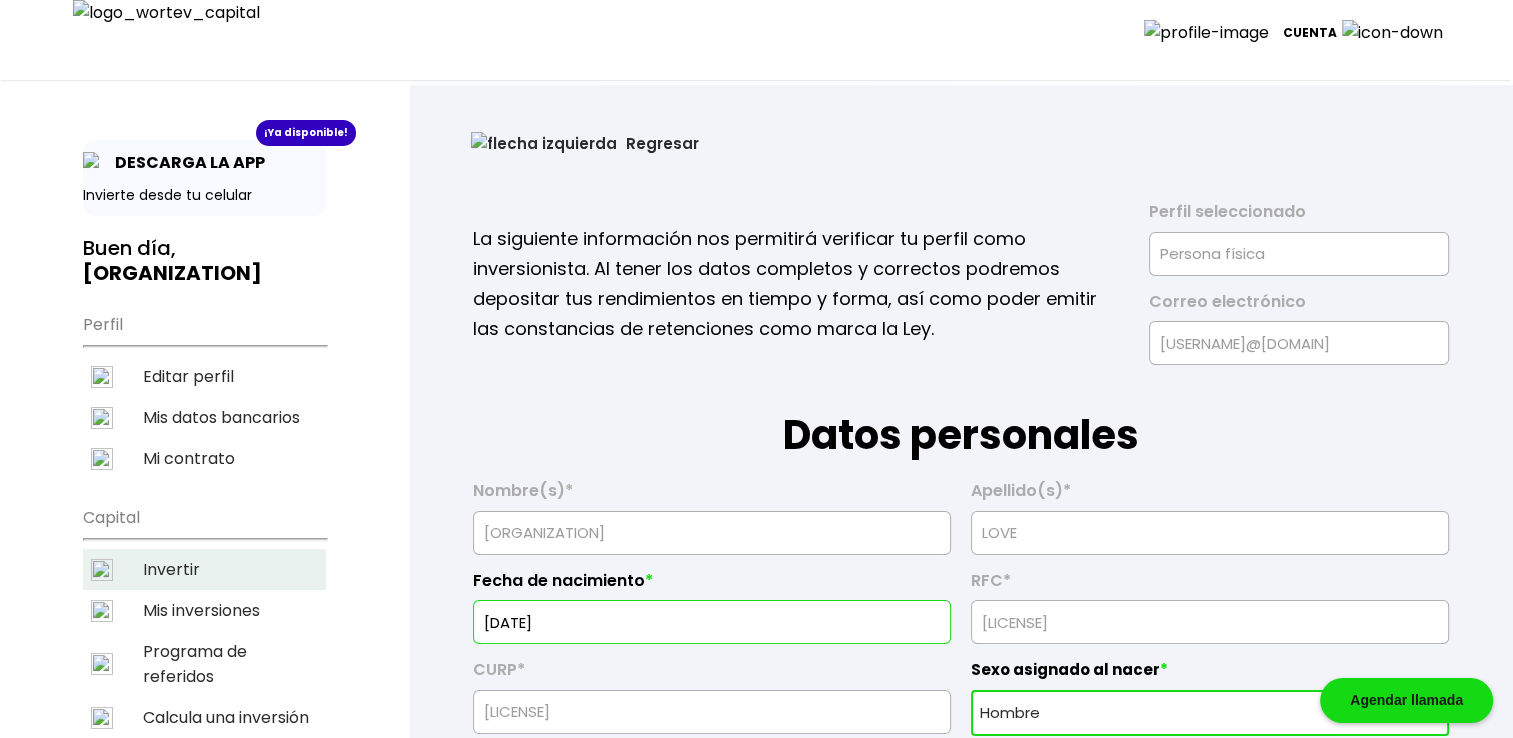click on "Invertir" at bounding box center [204, 569] 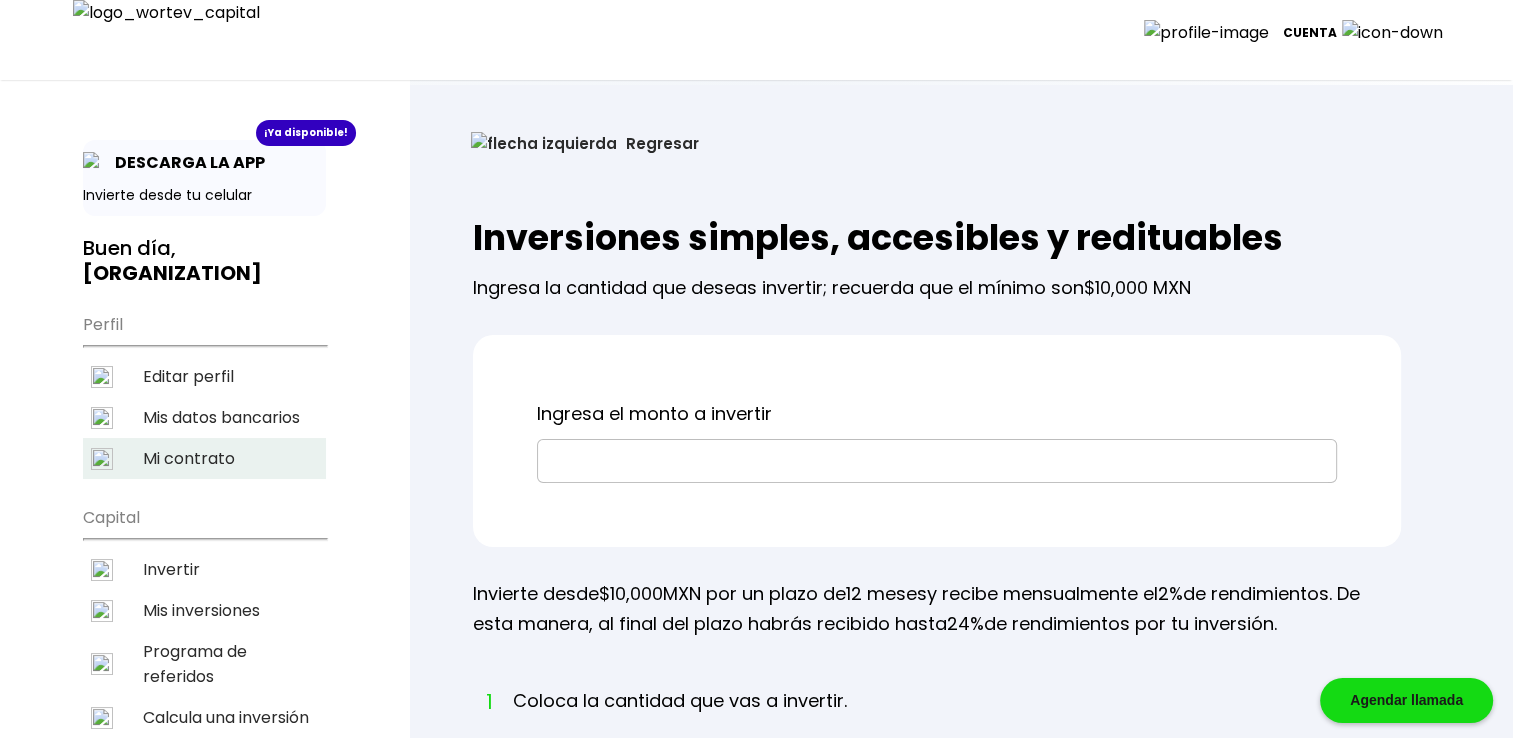 click on "Mi contrato" at bounding box center [204, 458] 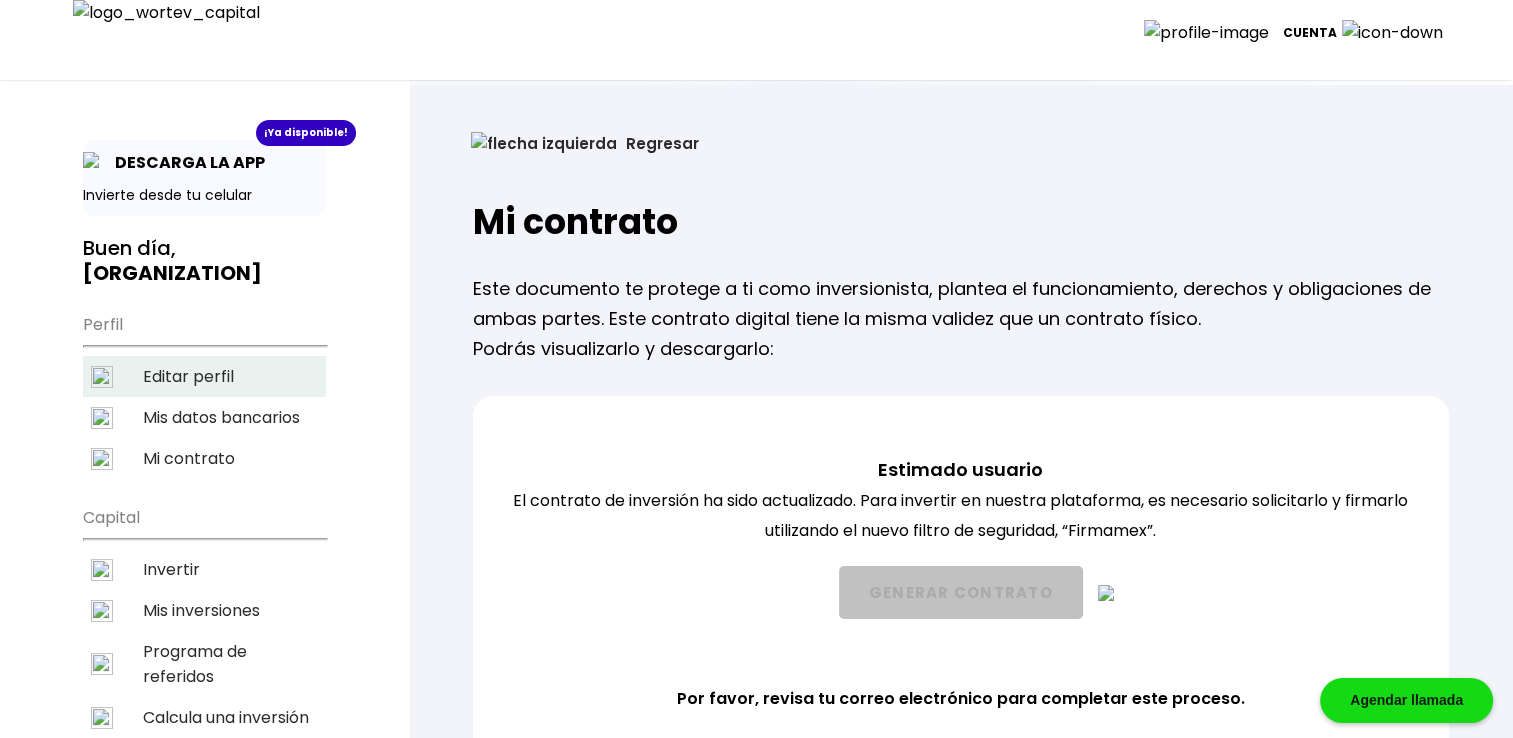 click on "Editar perfil" at bounding box center [204, 376] 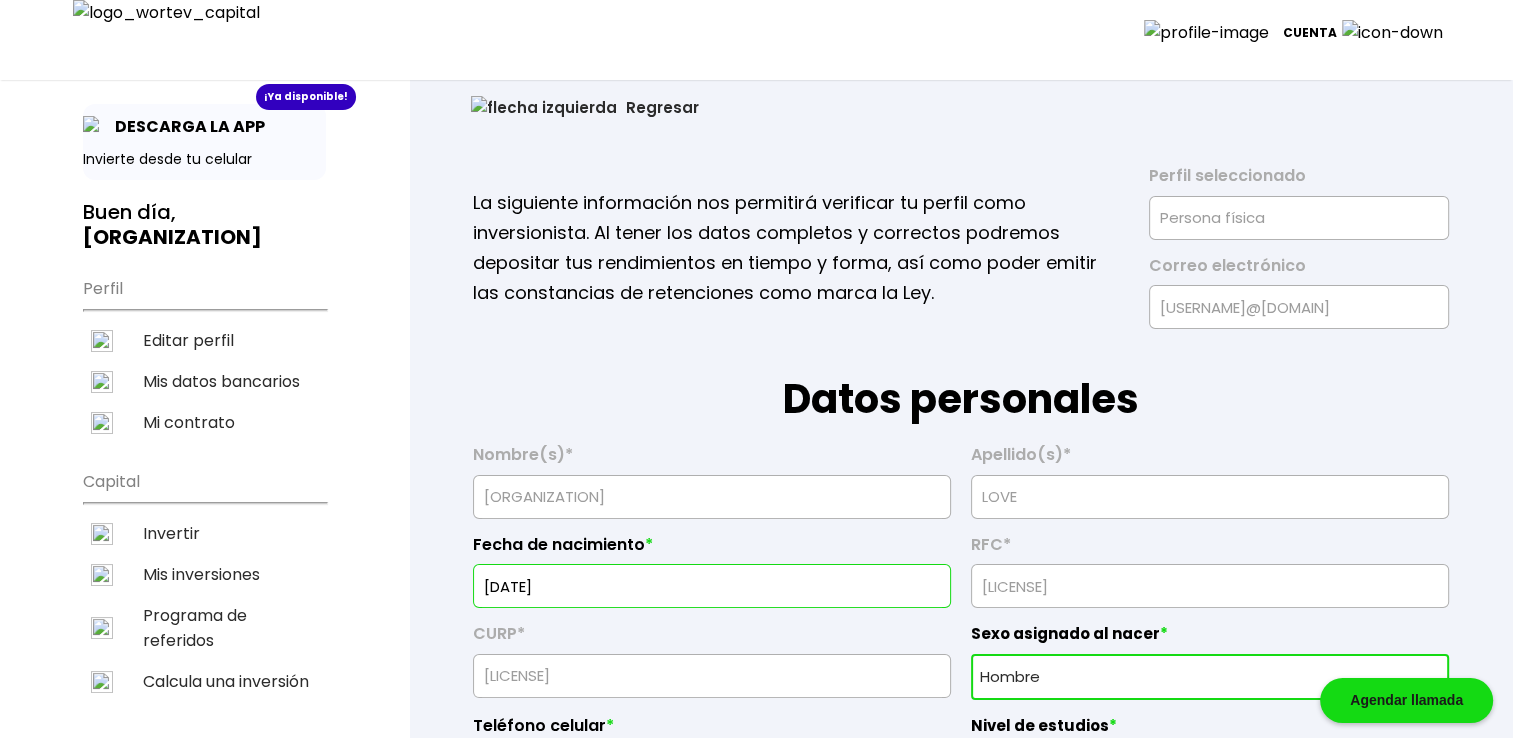 scroll, scrollTop: 33, scrollLeft: 0, axis: vertical 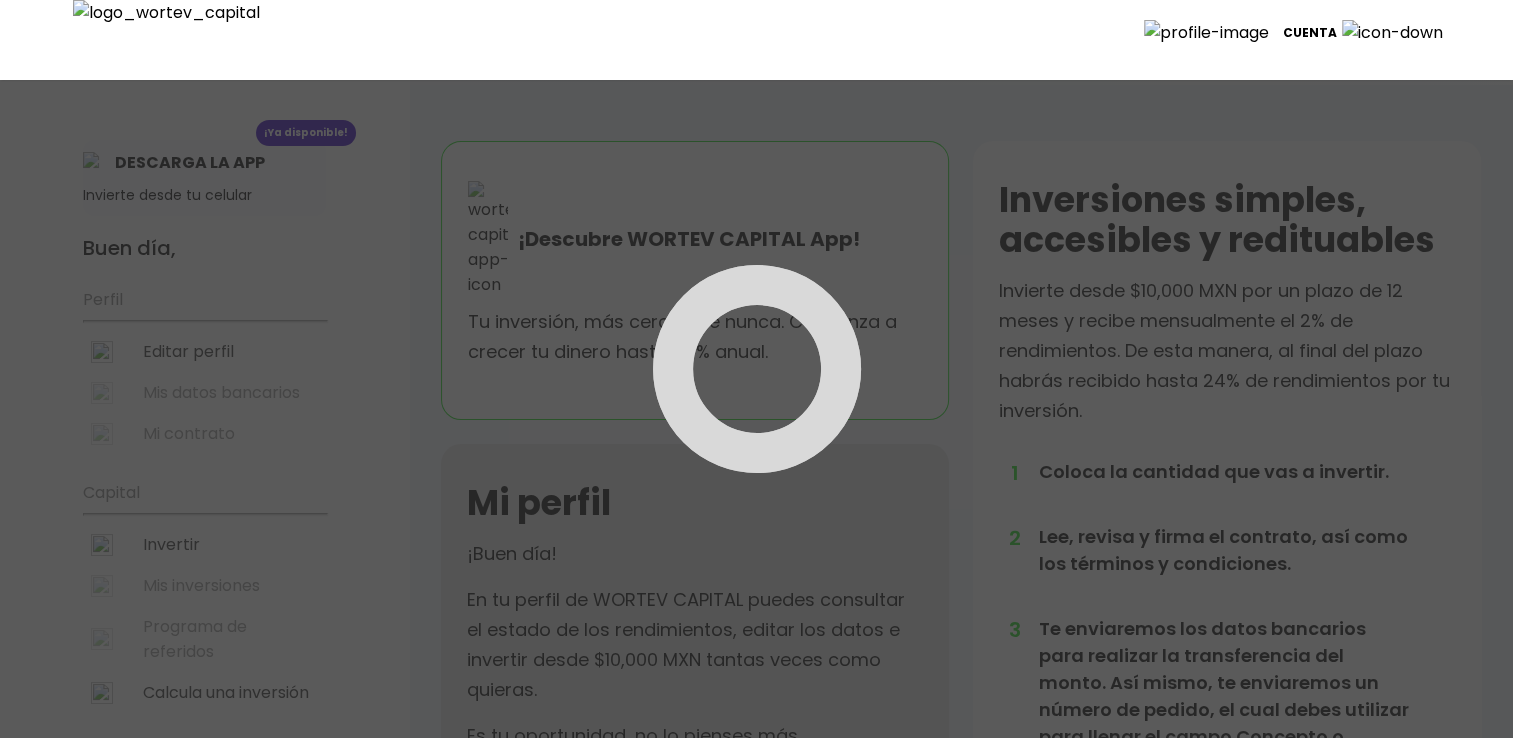 click on "Cuenta" at bounding box center (1310, 33) 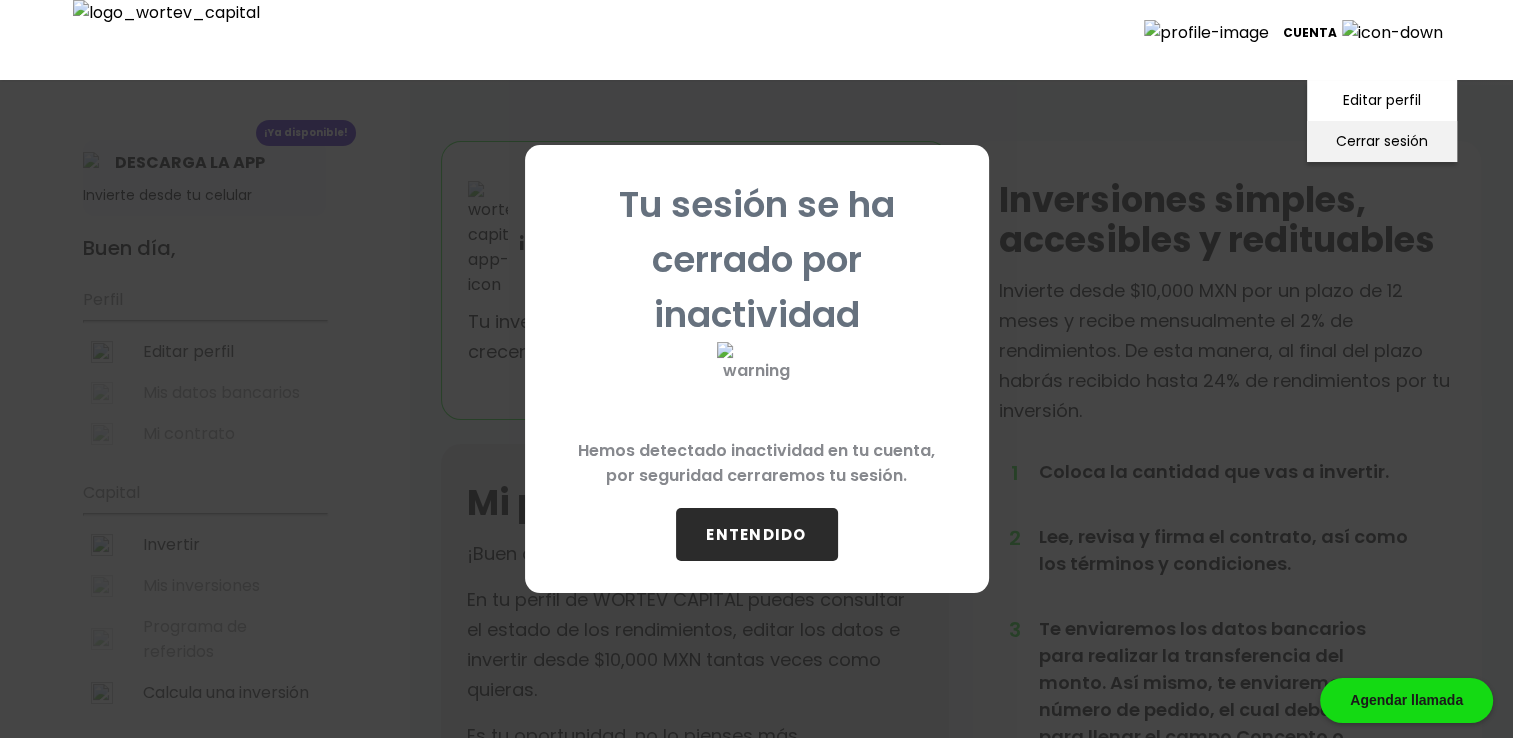 click on "Cerrar sesión" at bounding box center [1382, 141] 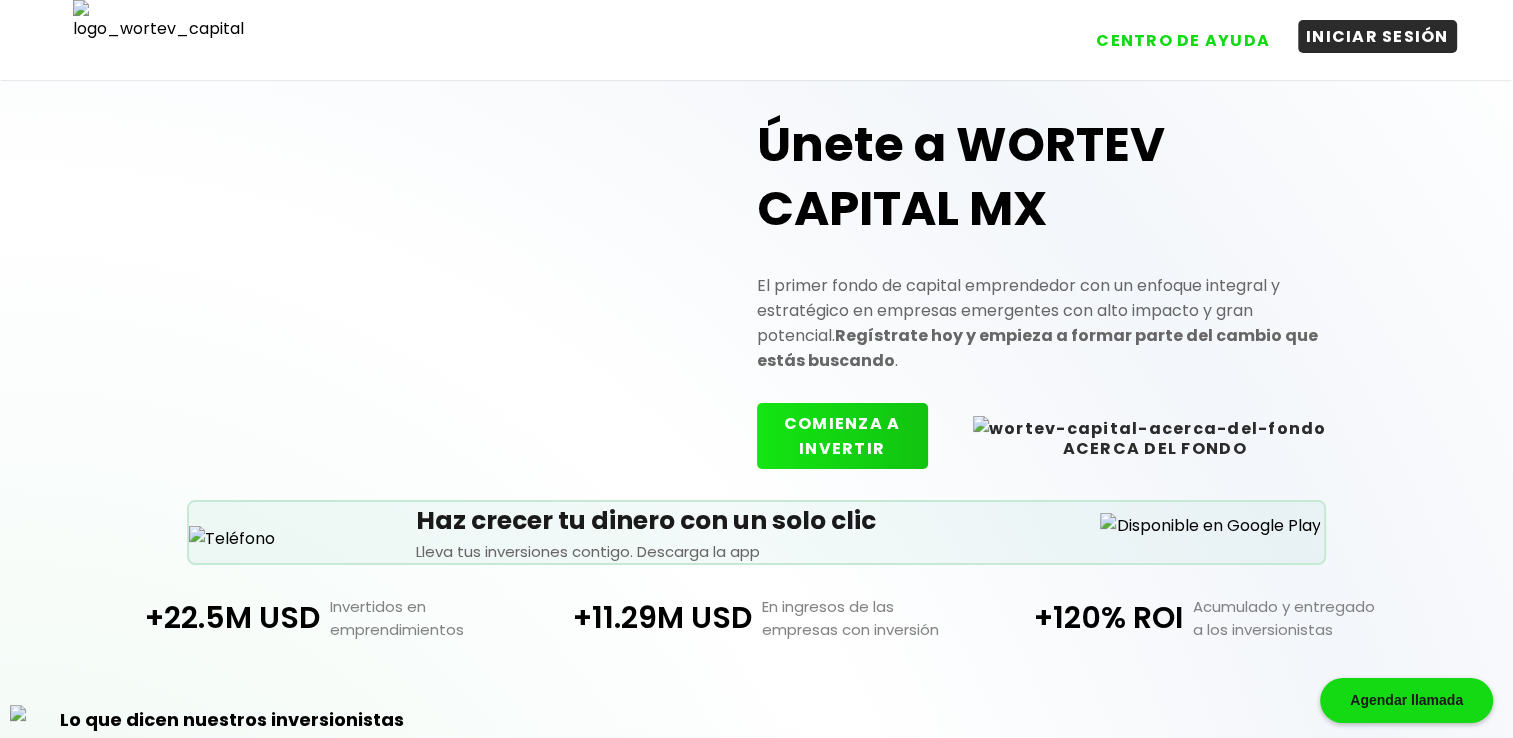 click on "INICIAR SESIÓN" at bounding box center (1377, 36) 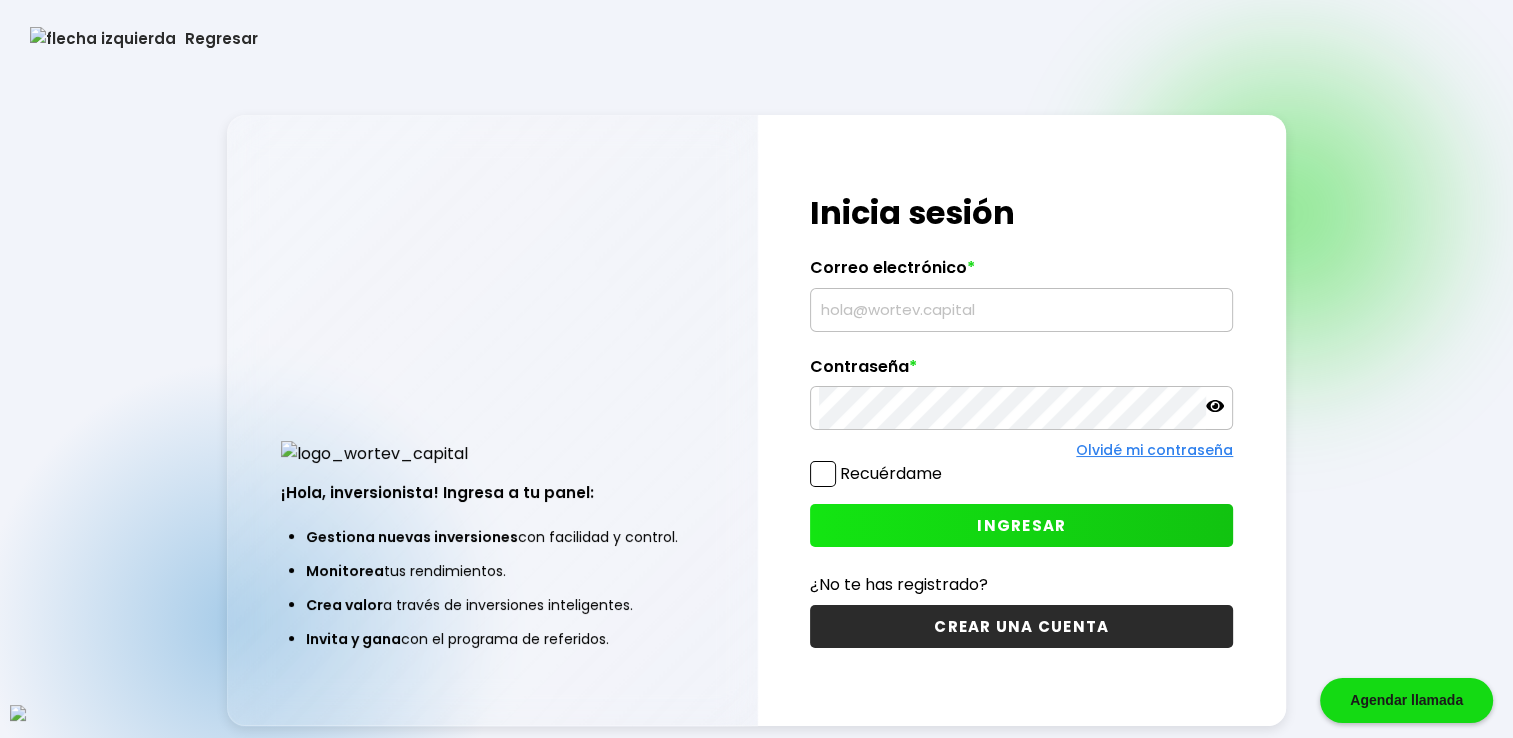 type on "[USERNAME]@[DOMAIN]" 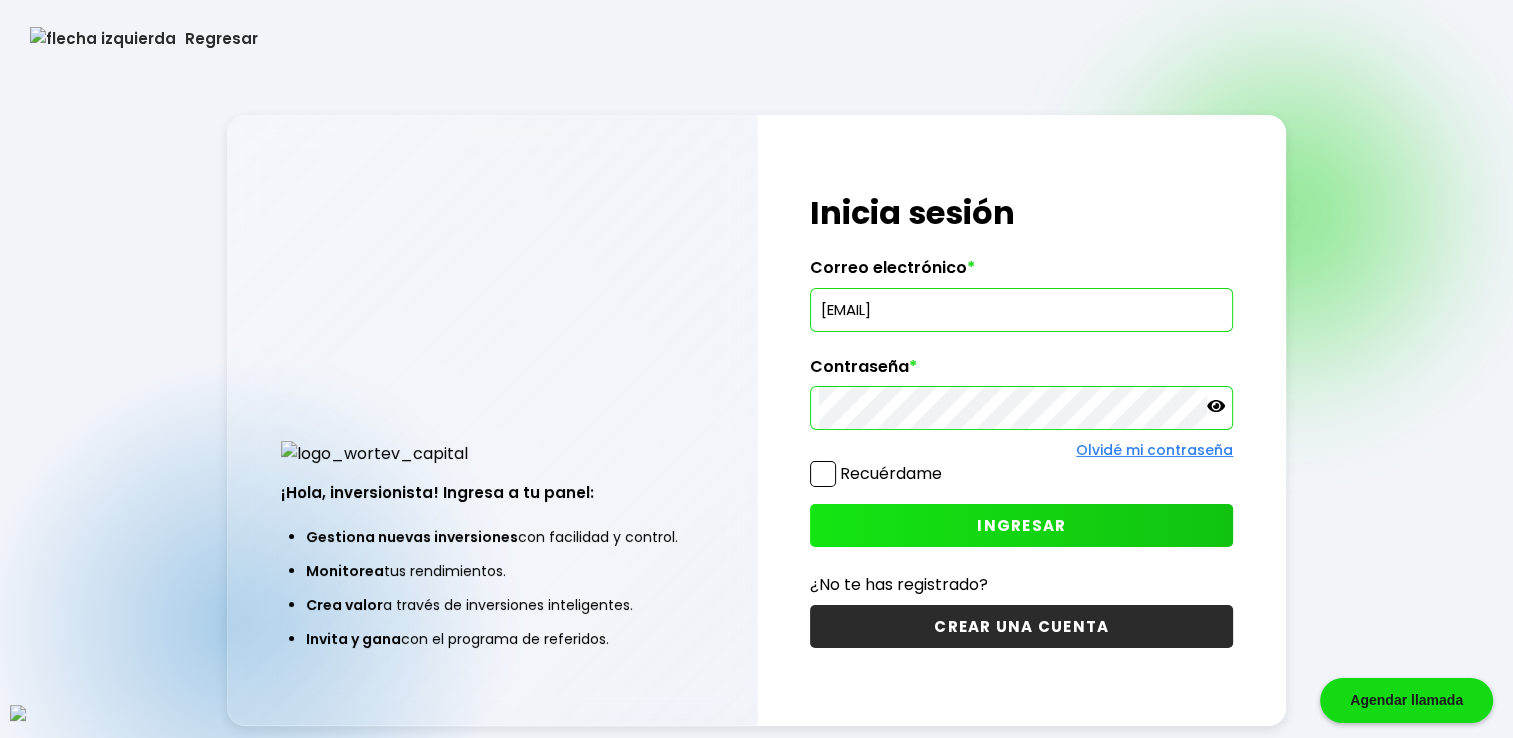 click at bounding box center [823, 474] 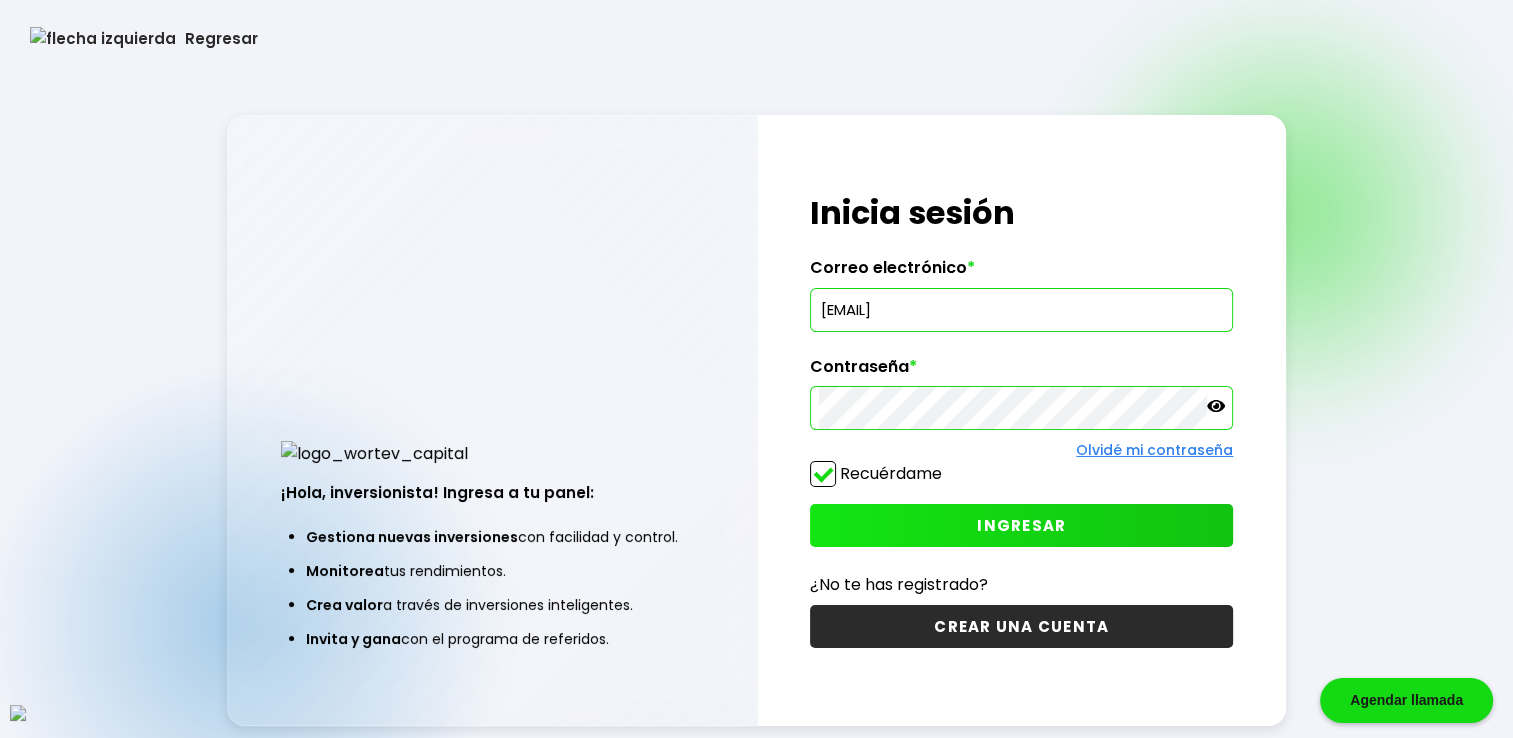 click on "INGRESAR" at bounding box center [1021, 525] 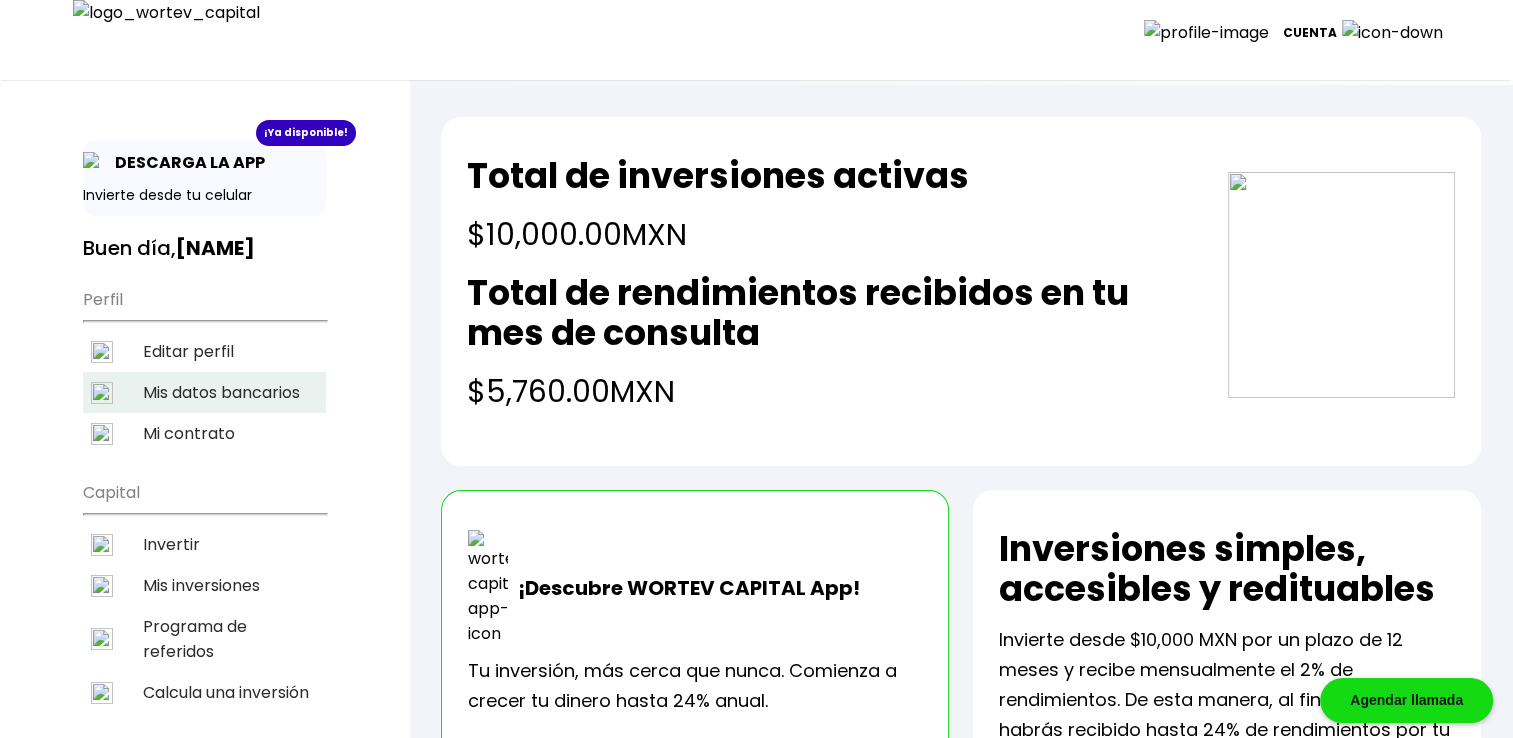 click on "Mis datos bancarios" at bounding box center [204, 392] 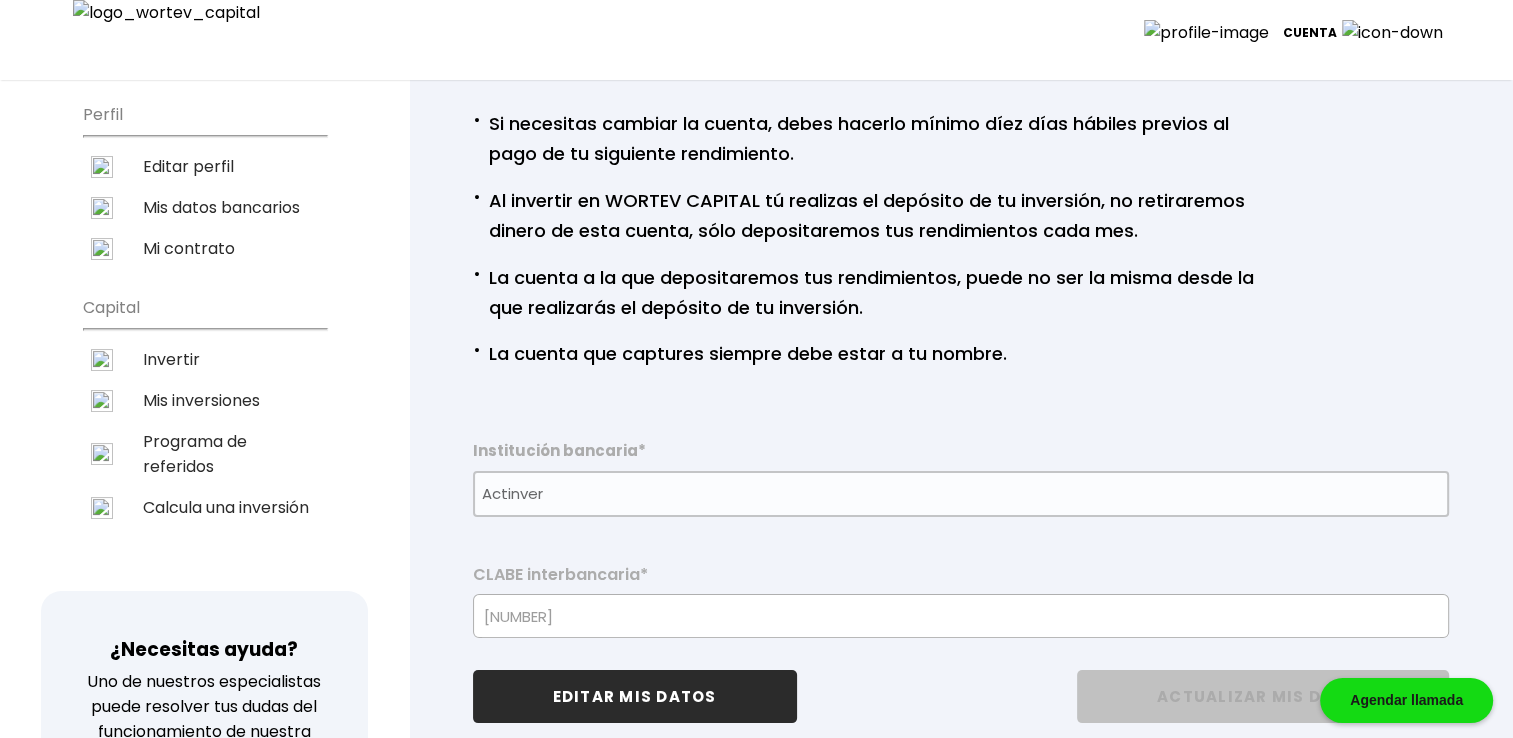 scroll, scrollTop: 233, scrollLeft: 0, axis: vertical 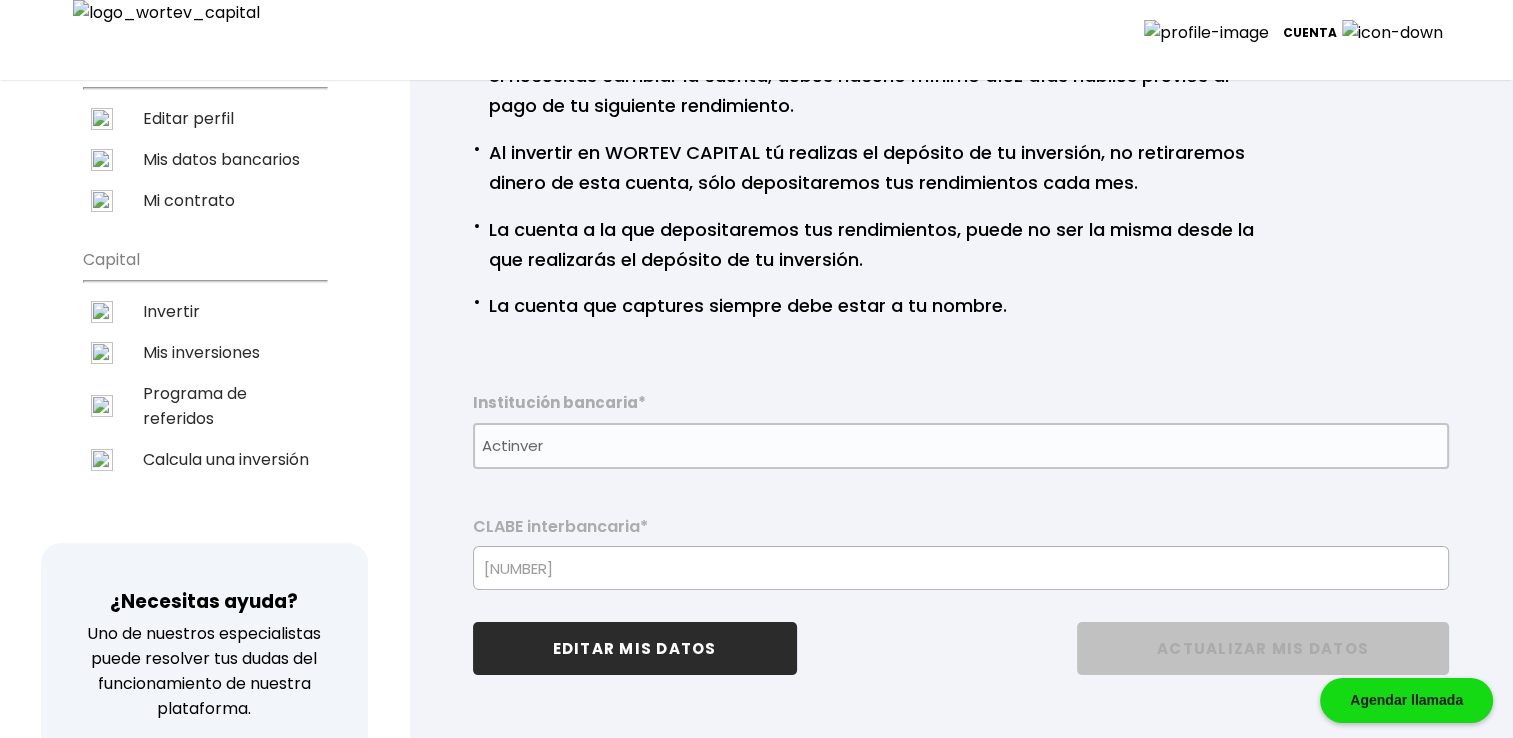 click on "EDITAR MIS DATOS" at bounding box center [635, 648] 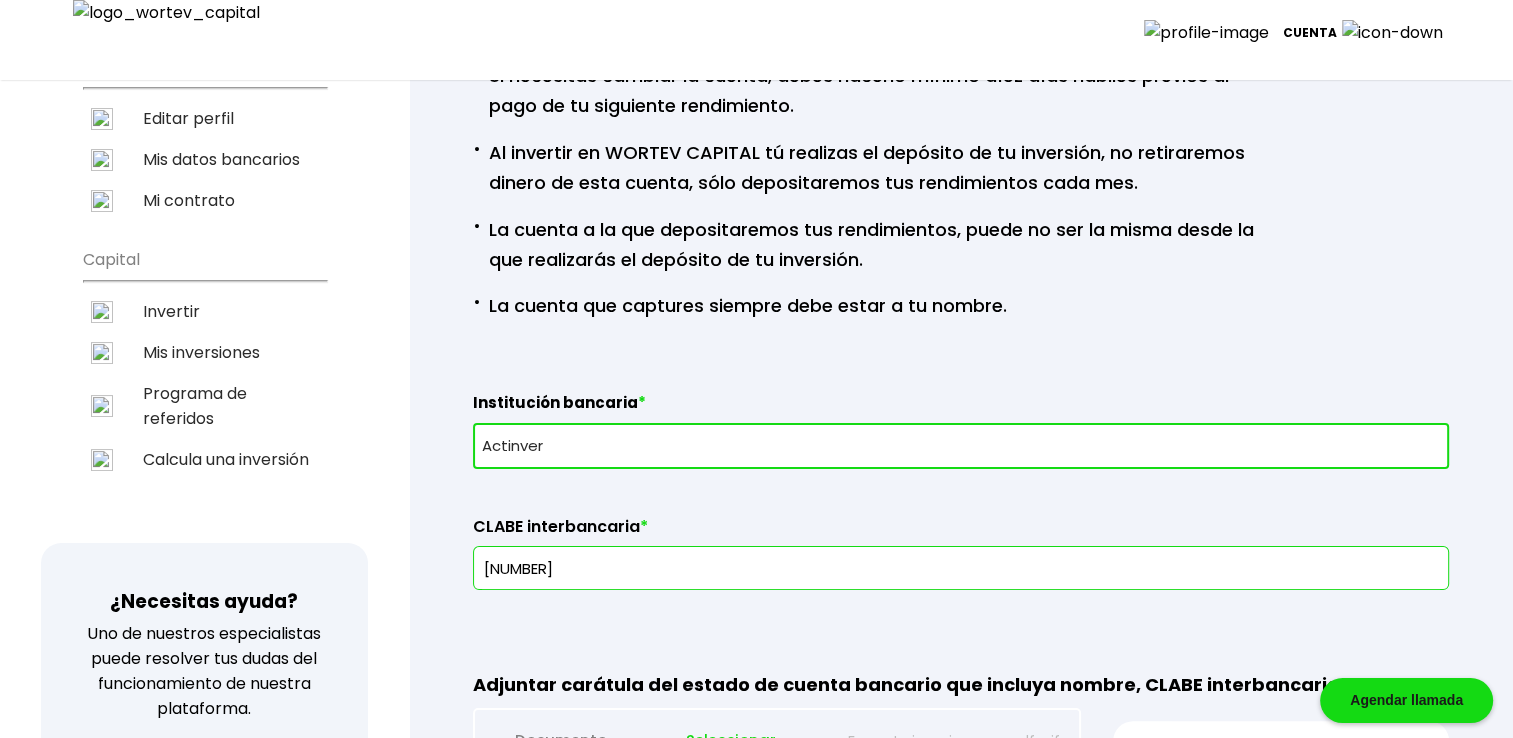 click on "Selecciona tu banco ABC Capital Actinver Afirme Albo ASP Banamex Banbajio Banco Autofin Banco Azteca Banco Bancrea Banco Base Banco Inmobiliario Mexicano Banco Sabadell Banco ve por más Bancoppel Banjercito Bankaool Banorte Banregio Banregio (Hey Banco) Bansefi Bansi BBVA Bancomer Bineo Caja Morelia Valladolid Caja Popular Mexicana Caja Yanga CIBanco Compartamos Banco CONSUBANCO Cuenca Finsus Fondeadora Grupo Financiero MULTIVA HSBC Inbursa INTERCAM Banco INVEX IXE Klar Alternativos ku-bo Financiero, S.A. de C.V. Mercado Pago Mifel Nu Bank Santander Scotiabank Stori STP Uala Otro" at bounding box center [961, 446] 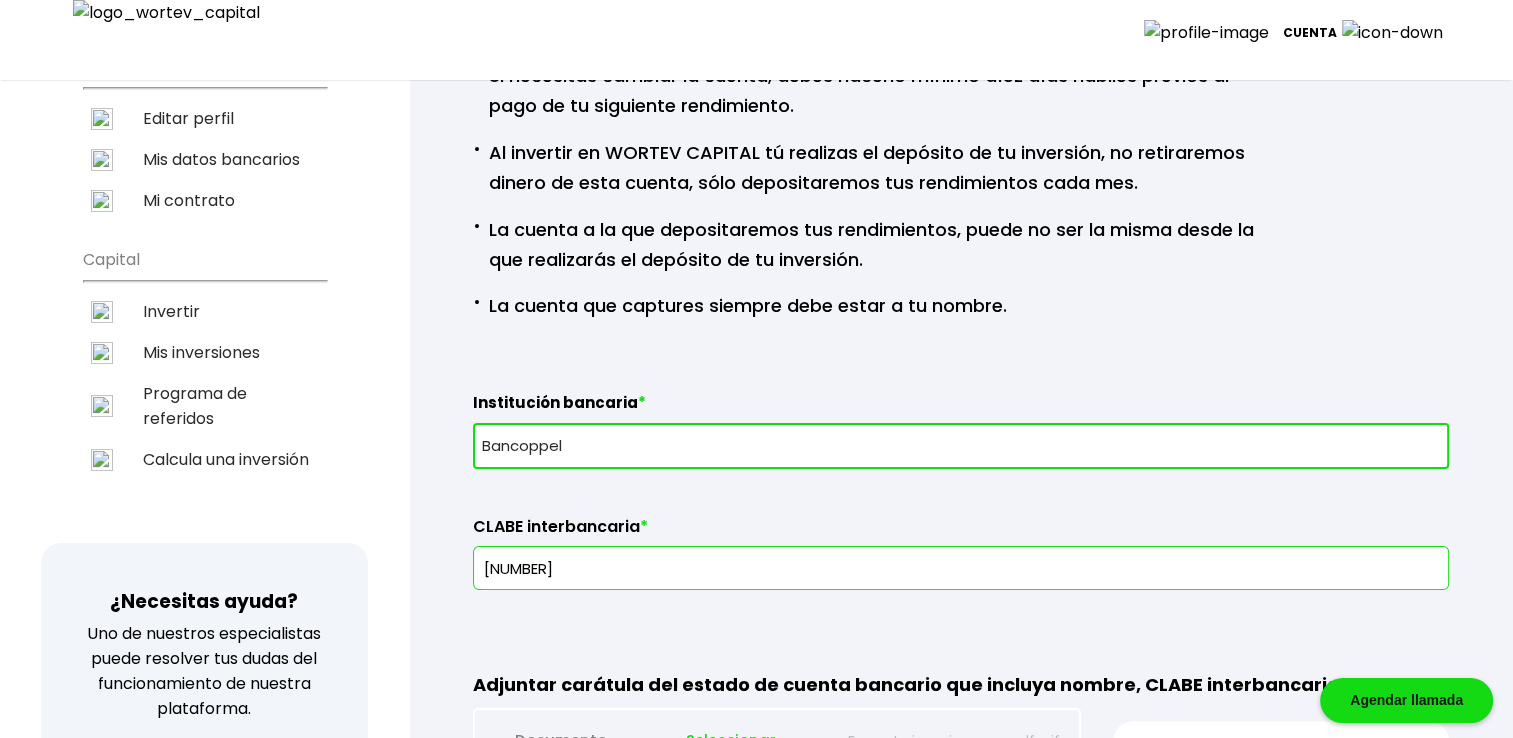 click on "Selecciona tu banco ABC Capital Actinver Afirme Albo ASP Banamex Banbajio Banco Autofin Banco Azteca Banco Bancrea Banco Base Banco Inmobiliario Mexicano Banco Sabadell Banco ve por más Bancoppel Banjercito Bankaool Banorte Banregio Banregio (Hey Banco) Bansefi Bansi BBVA Bancomer Bineo Caja Morelia Valladolid Caja Popular Mexicana Caja Yanga CIBanco Compartamos Banco CONSUBANCO Cuenca Finsus Fondeadora Grupo Financiero MULTIVA HSBC Inbursa INTERCAM Banco INVEX IXE Klar Alternativos ku-bo Financiero, S.A. de C.V. Mercado Pago Mifel Nu Bank Santander Scotiabank Stori STP Uala Otro" at bounding box center (961, 446) 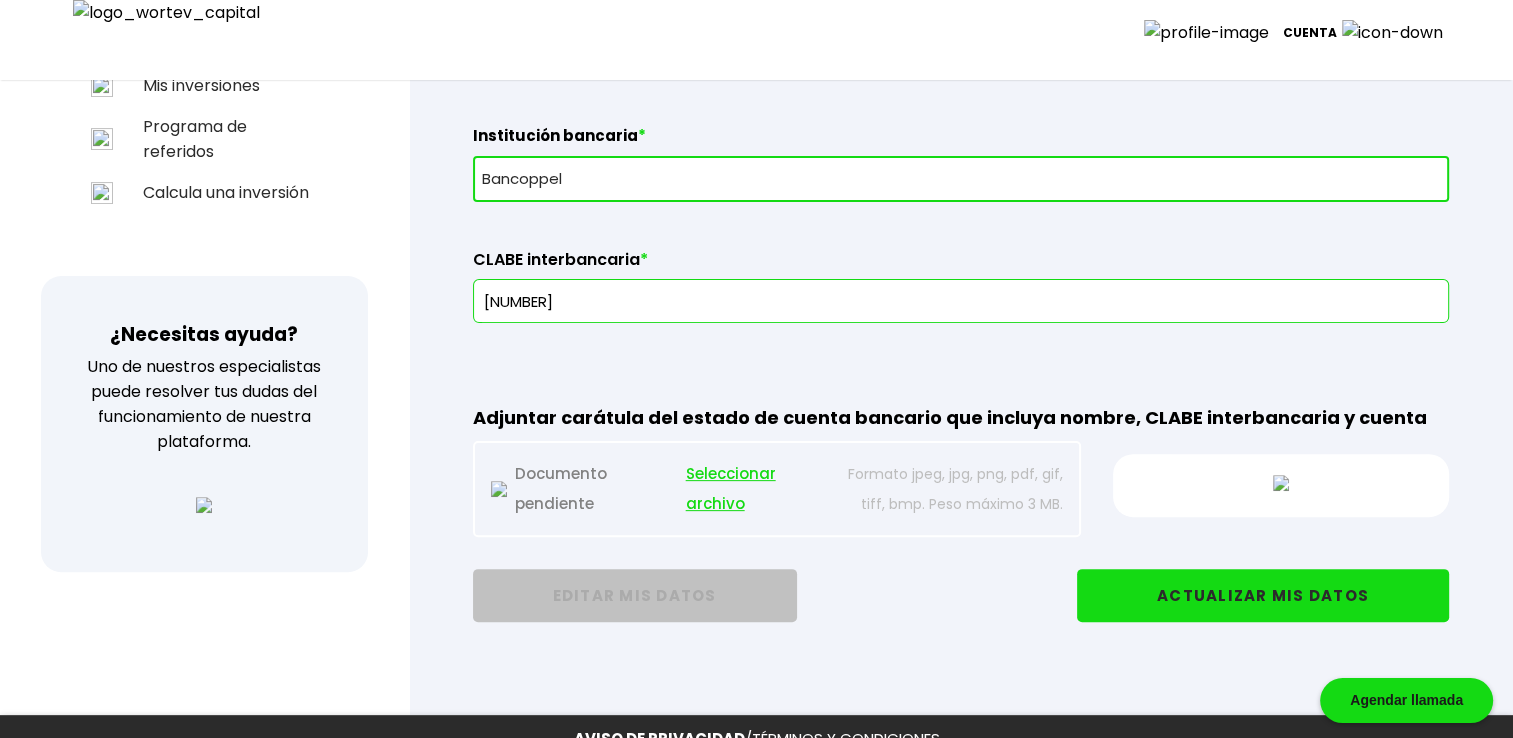 scroll, scrollTop: 533, scrollLeft: 0, axis: vertical 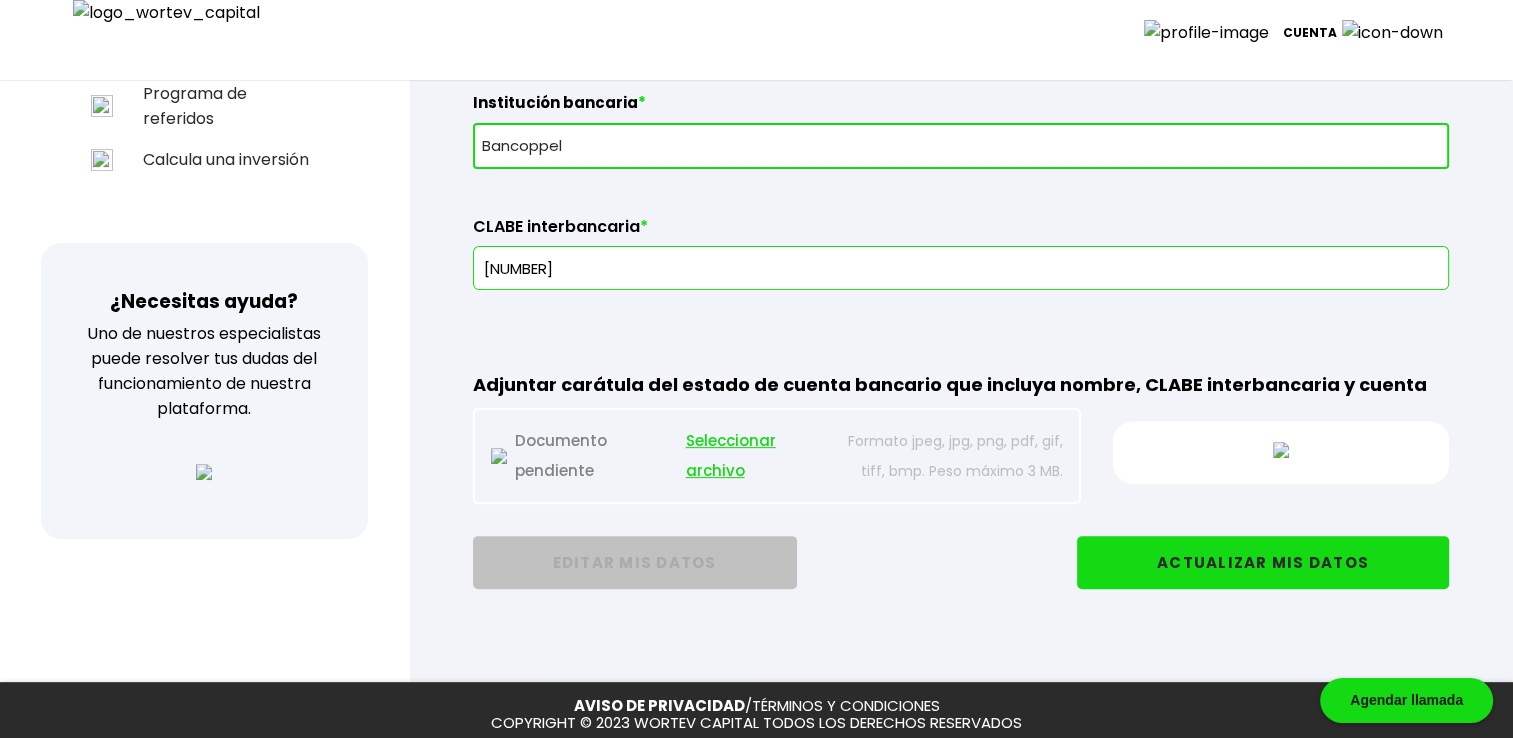 type on "977736206641242100" 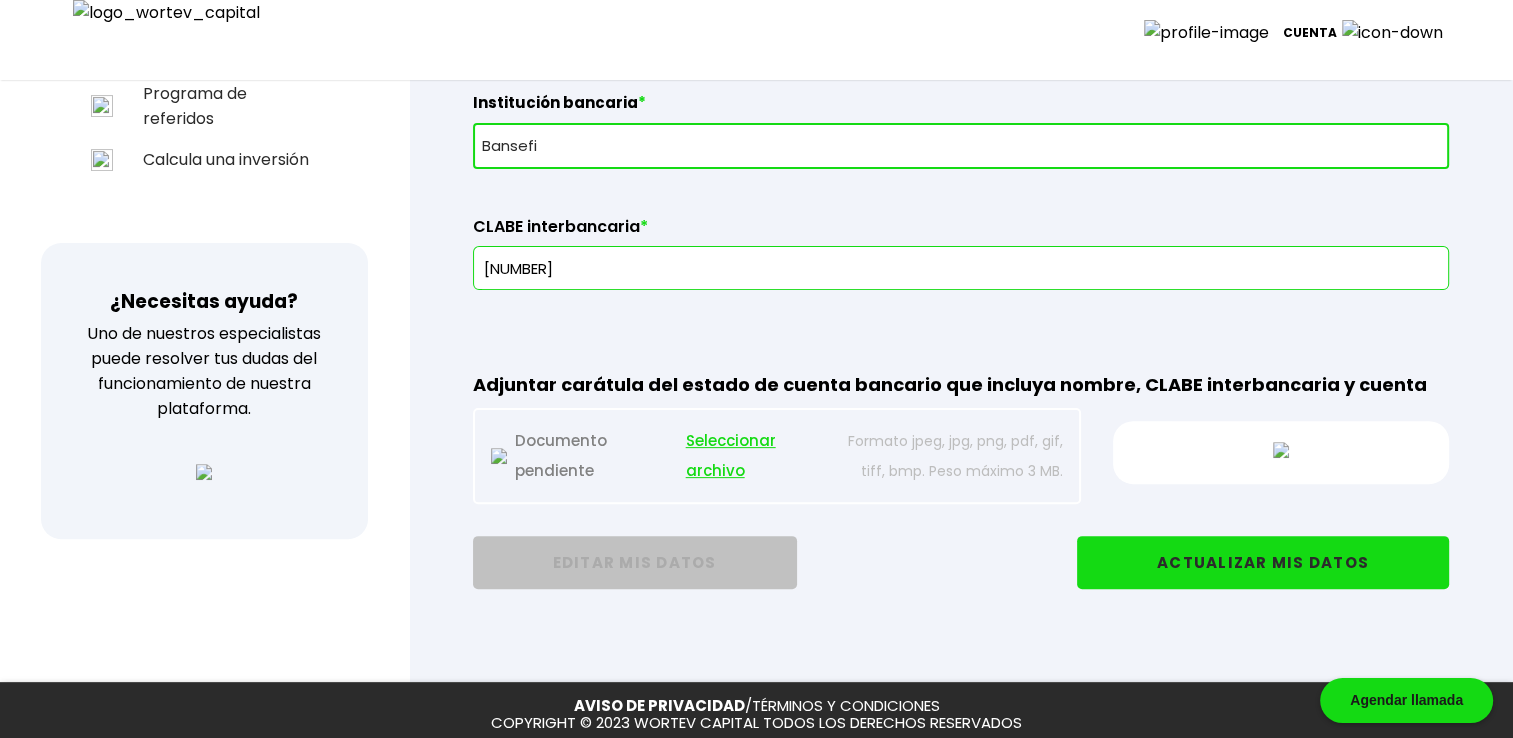 type on "897613996391555800" 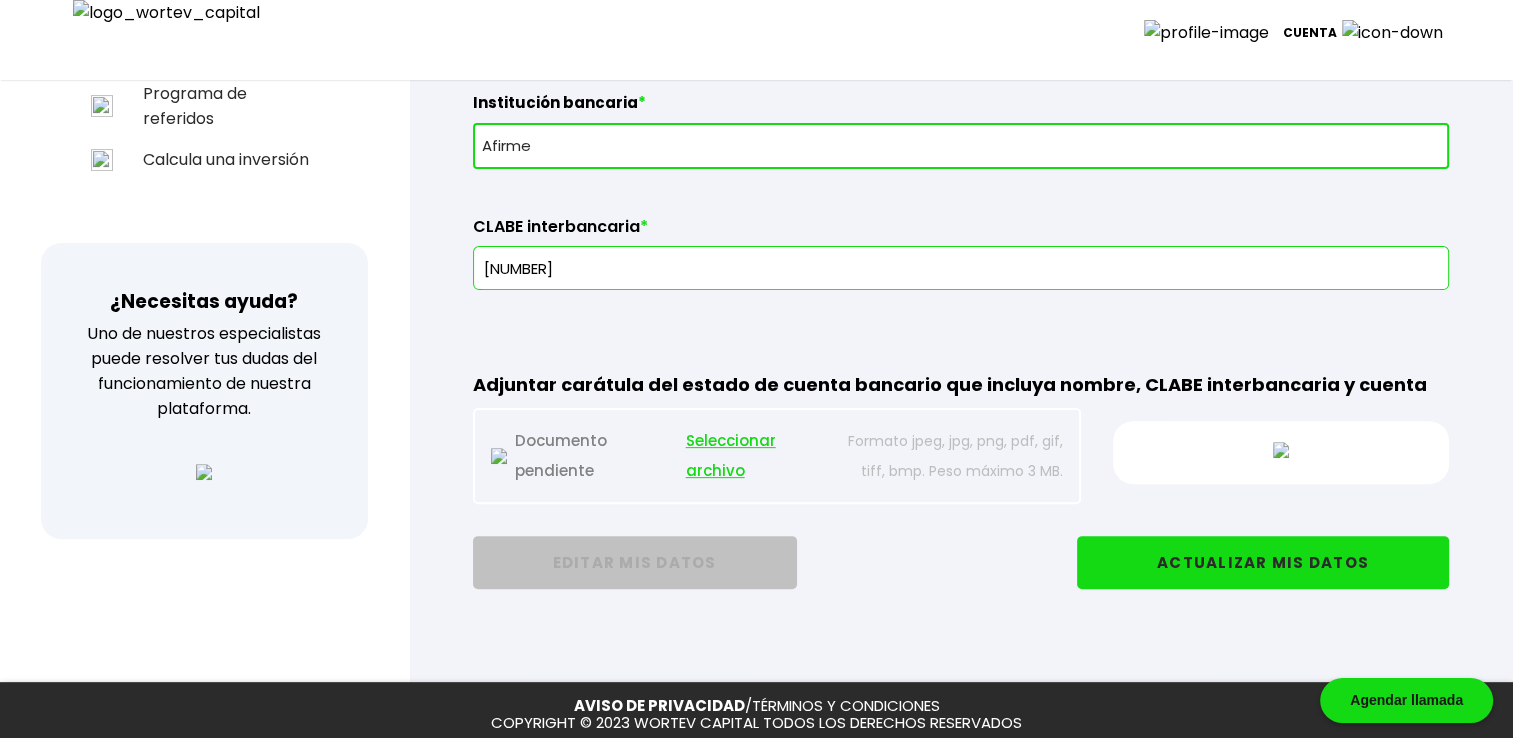 type on "279924473713080580" 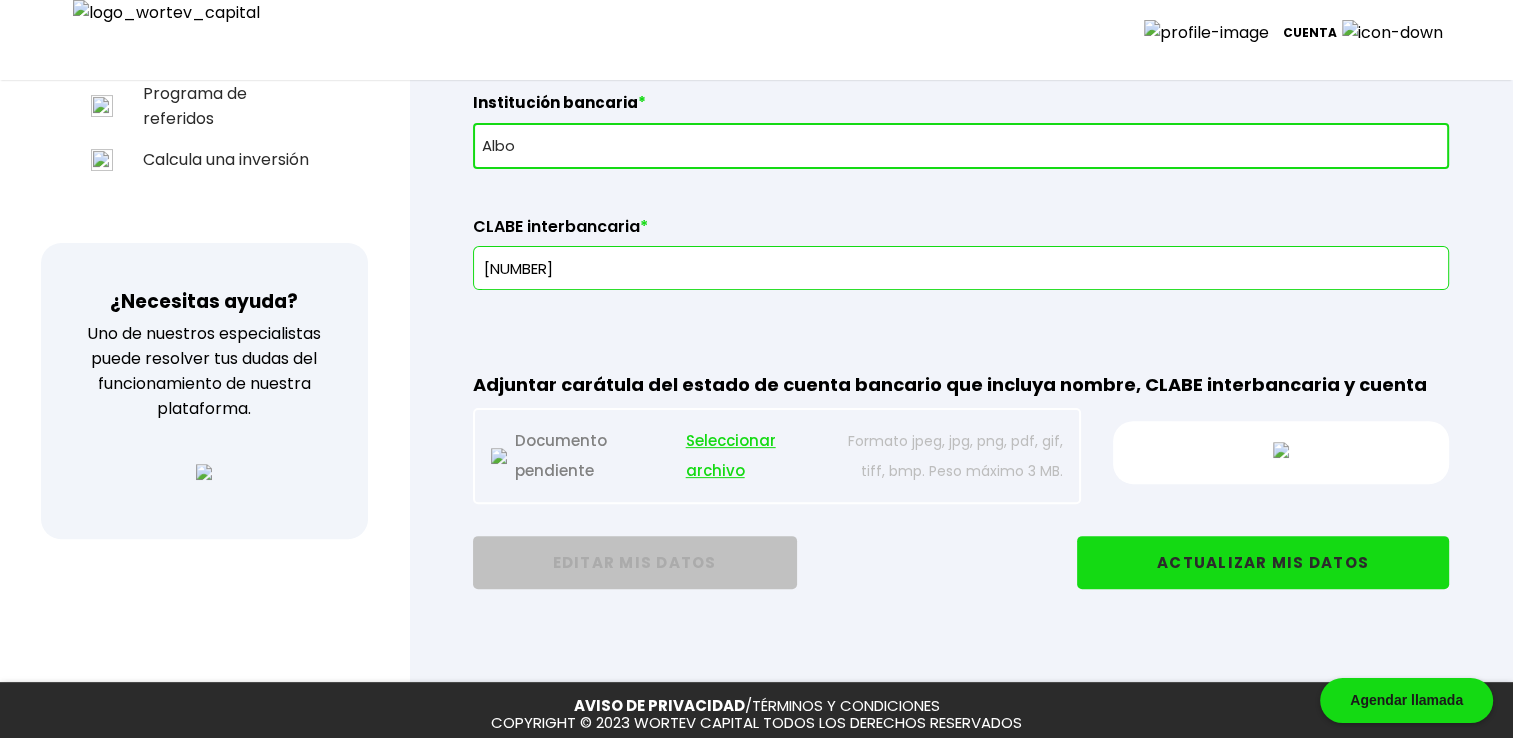 type on "745371984662756400" 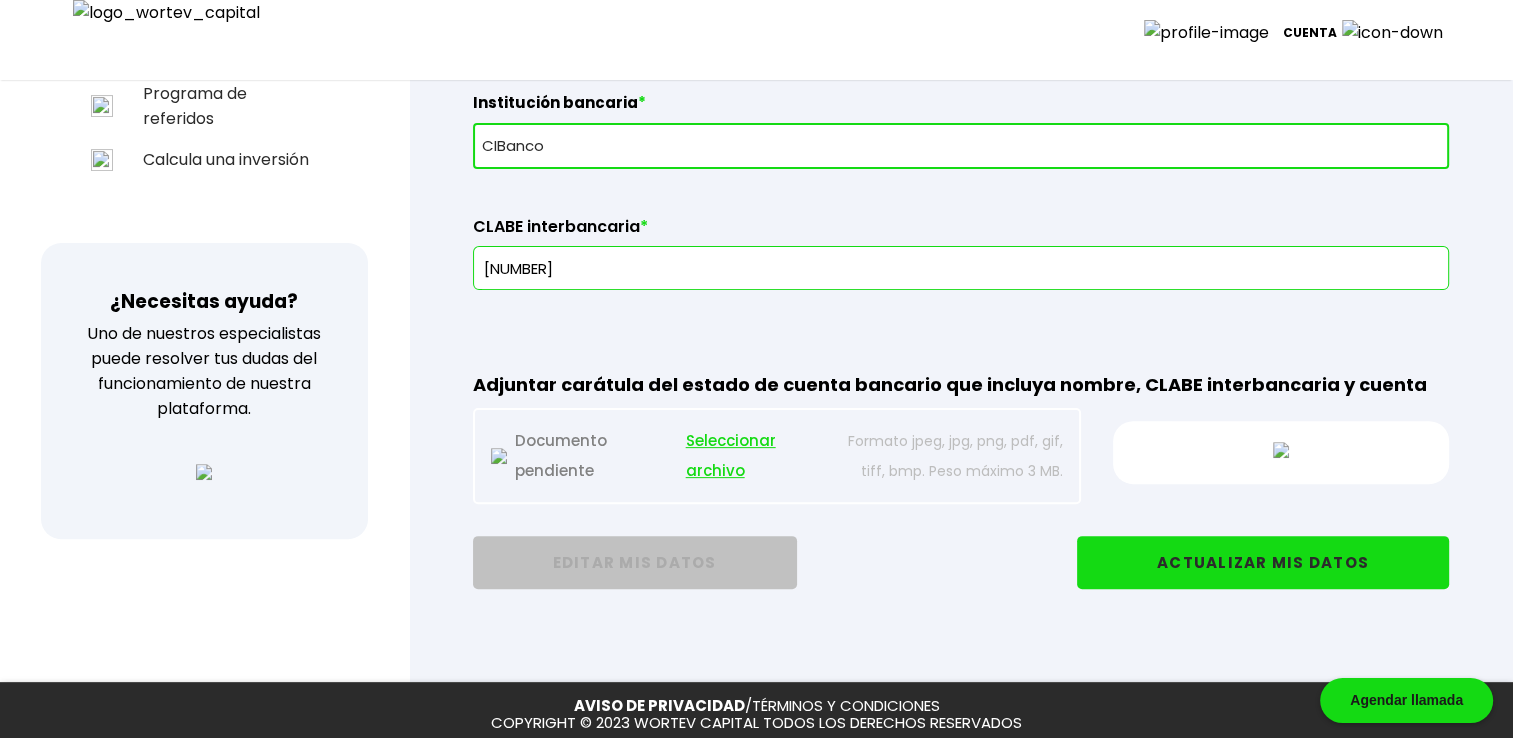 click on "Seleccionar archivo" at bounding box center (757, 456) 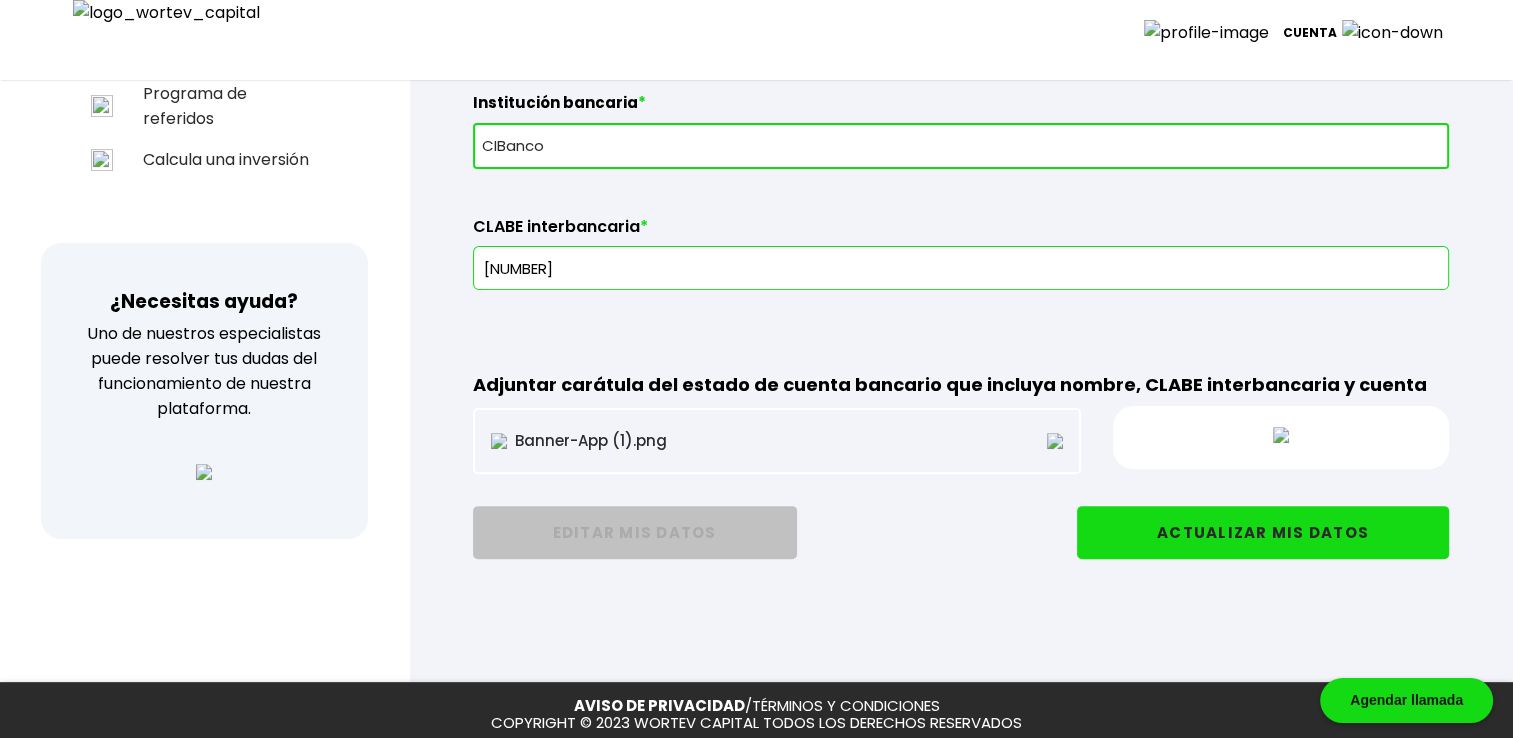 click on "ACTUALIZAR MIS DATOS" at bounding box center [1263, 532] 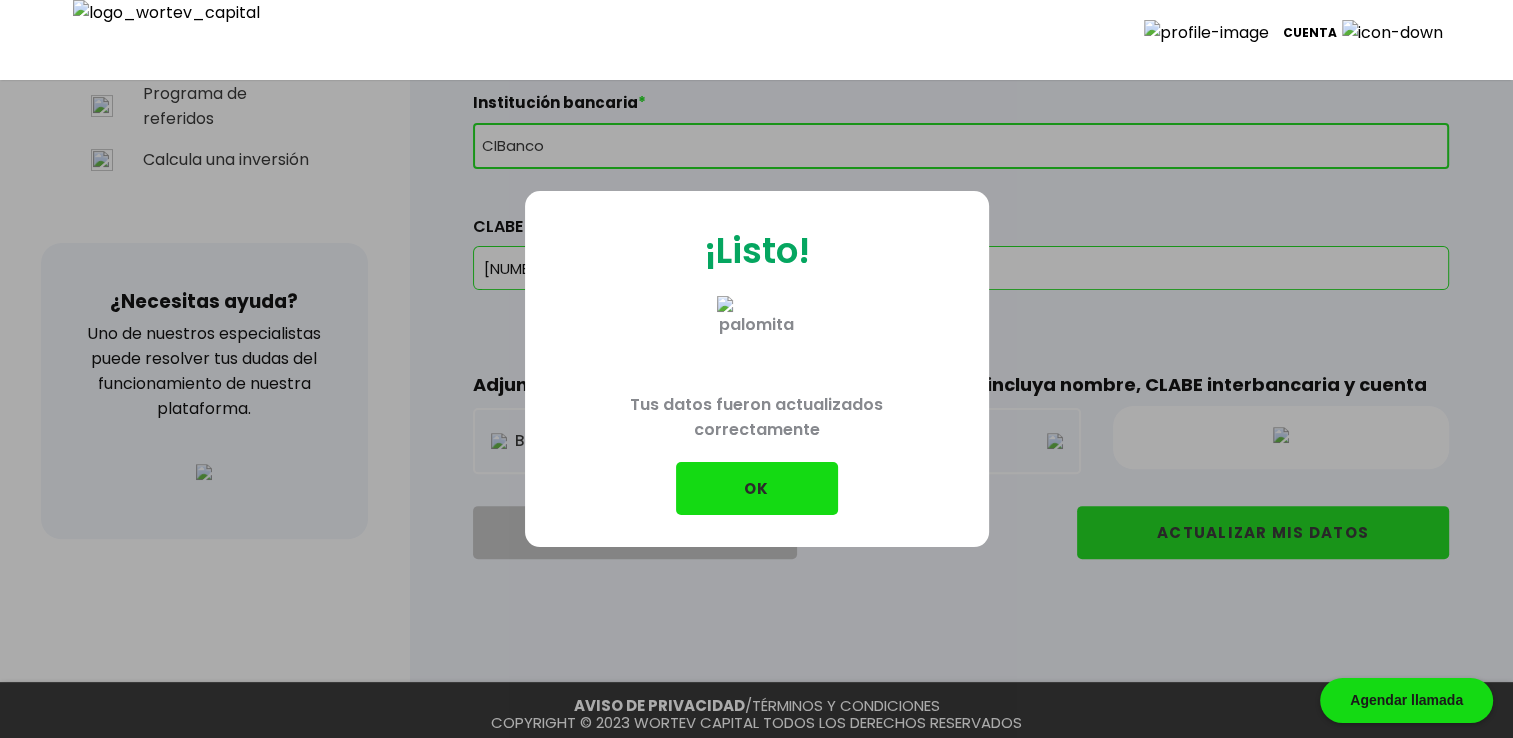 click on "OK" at bounding box center [757, 488] 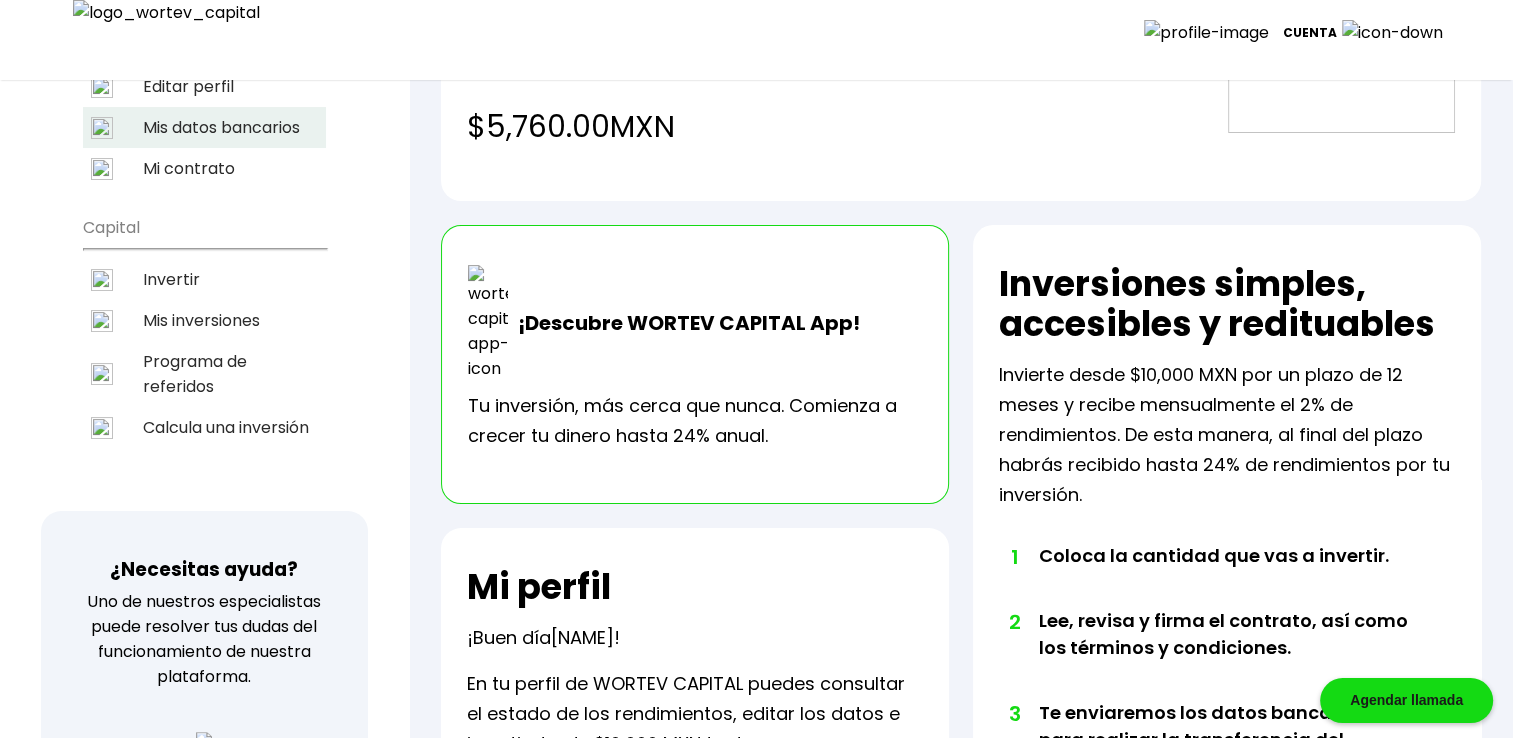 scroll, scrollTop: 200, scrollLeft: 0, axis: vertical 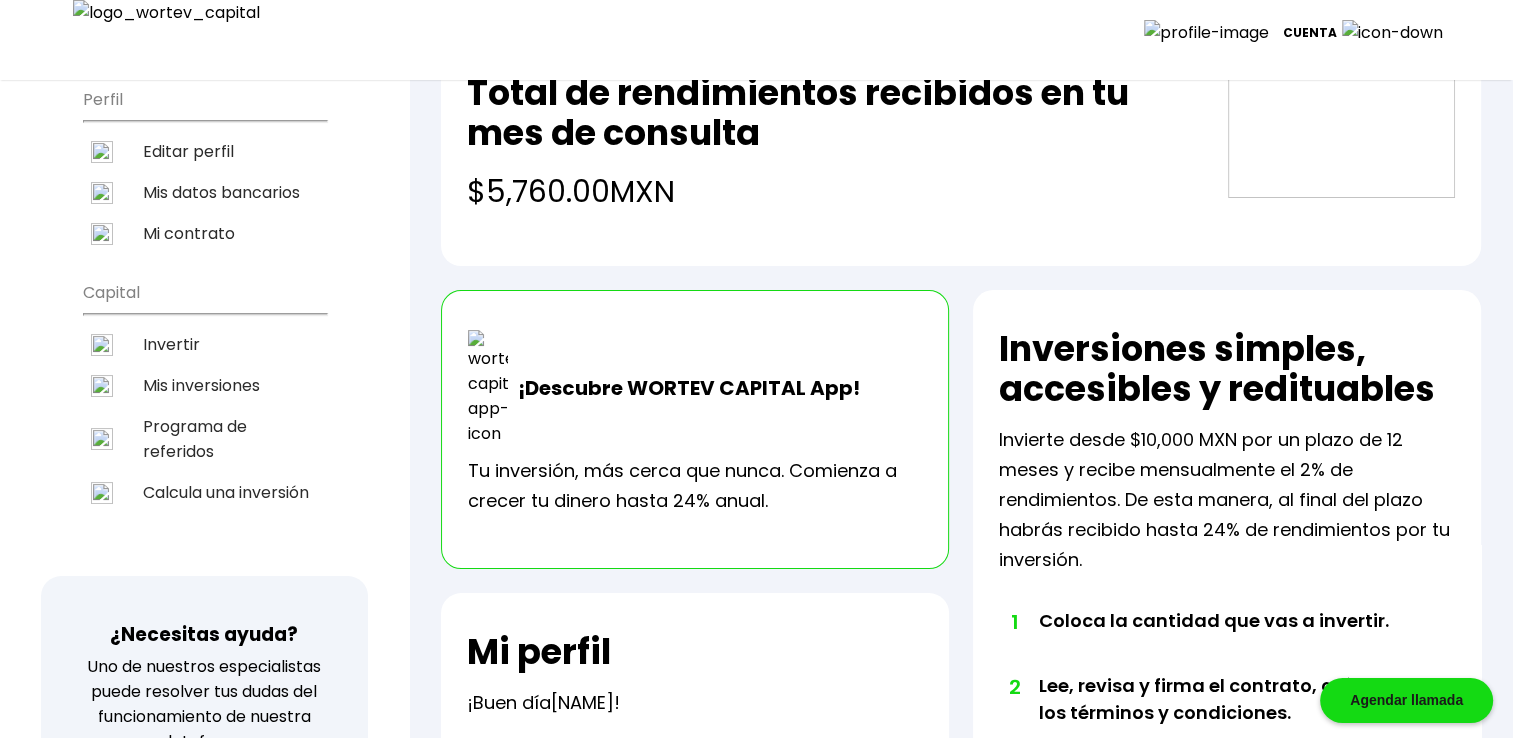 click on "Mis datos bancarios" at bounding box center [204, 192] 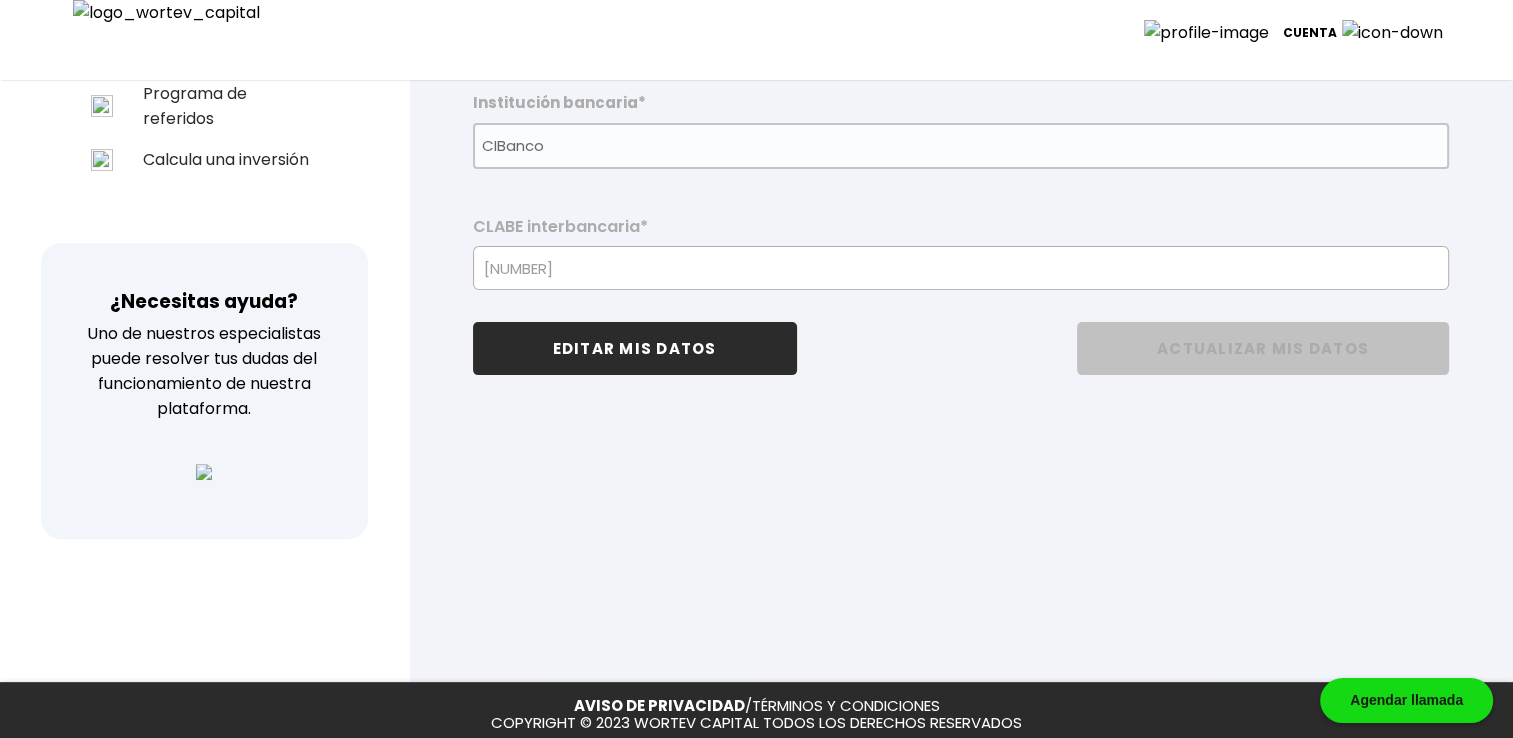 scroll, scrollTop: 500, scrollLeft: 0, axis: vertical 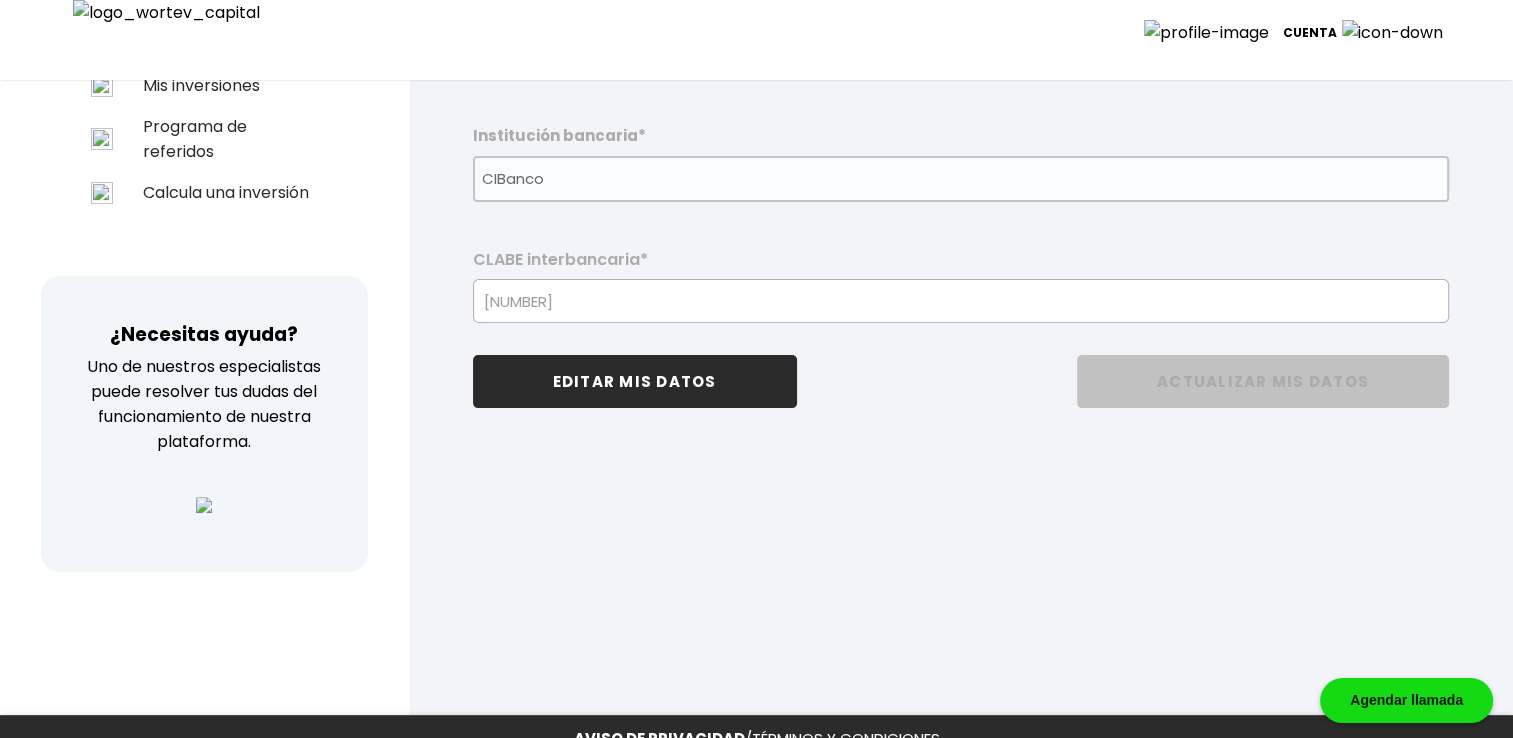 click on "EDITAR MIS DATOS" at bounding box center (635, 381) 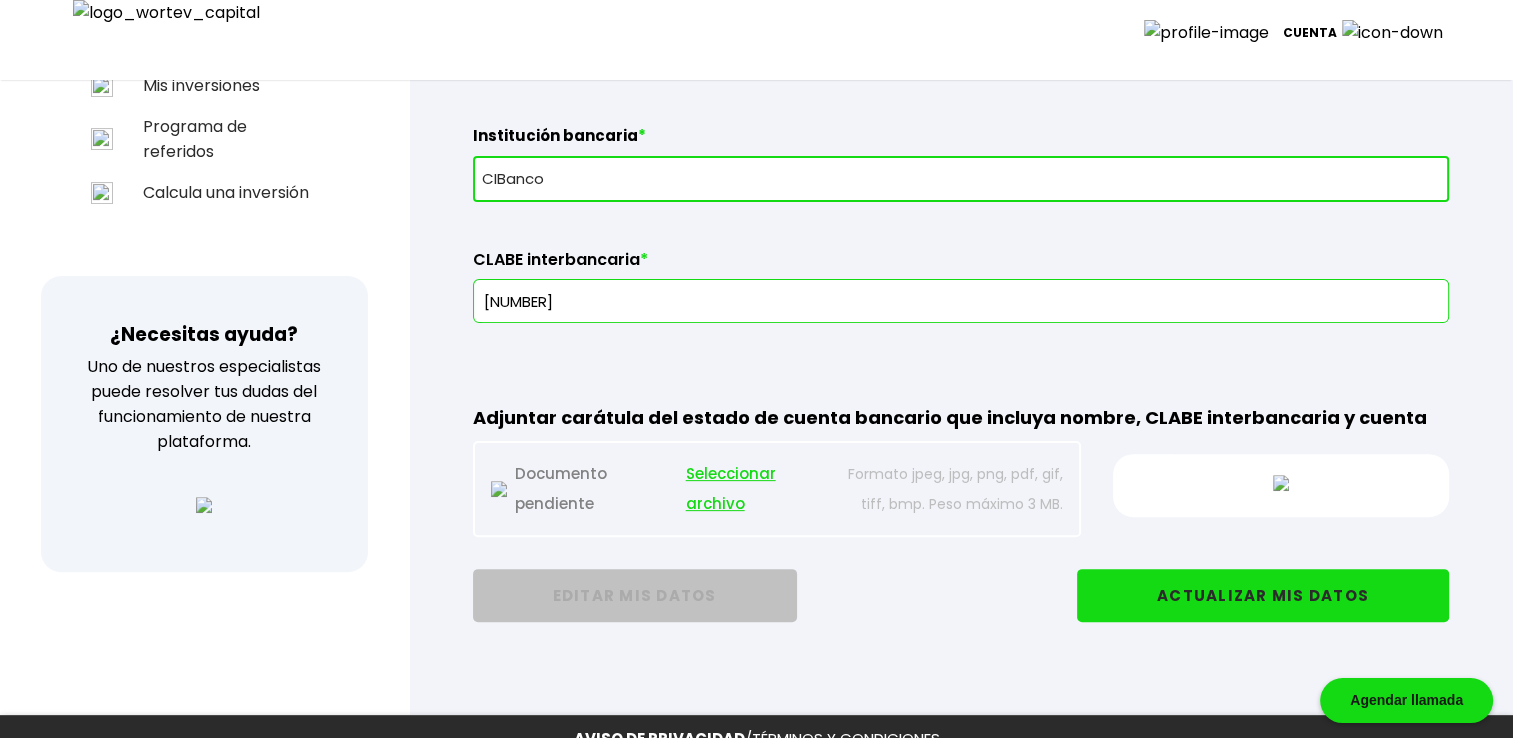 type on "760205217385715500" 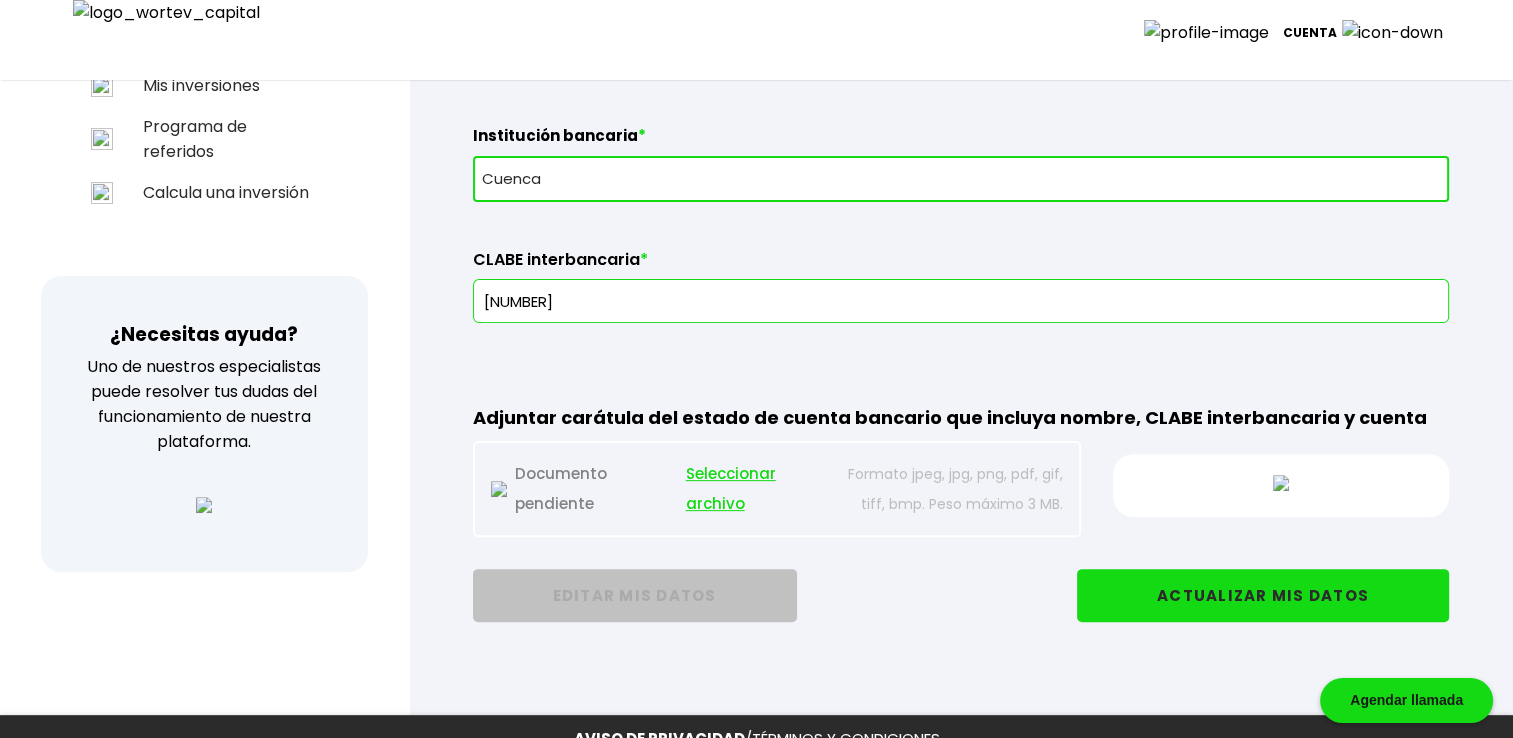 type on "627239300323187000" 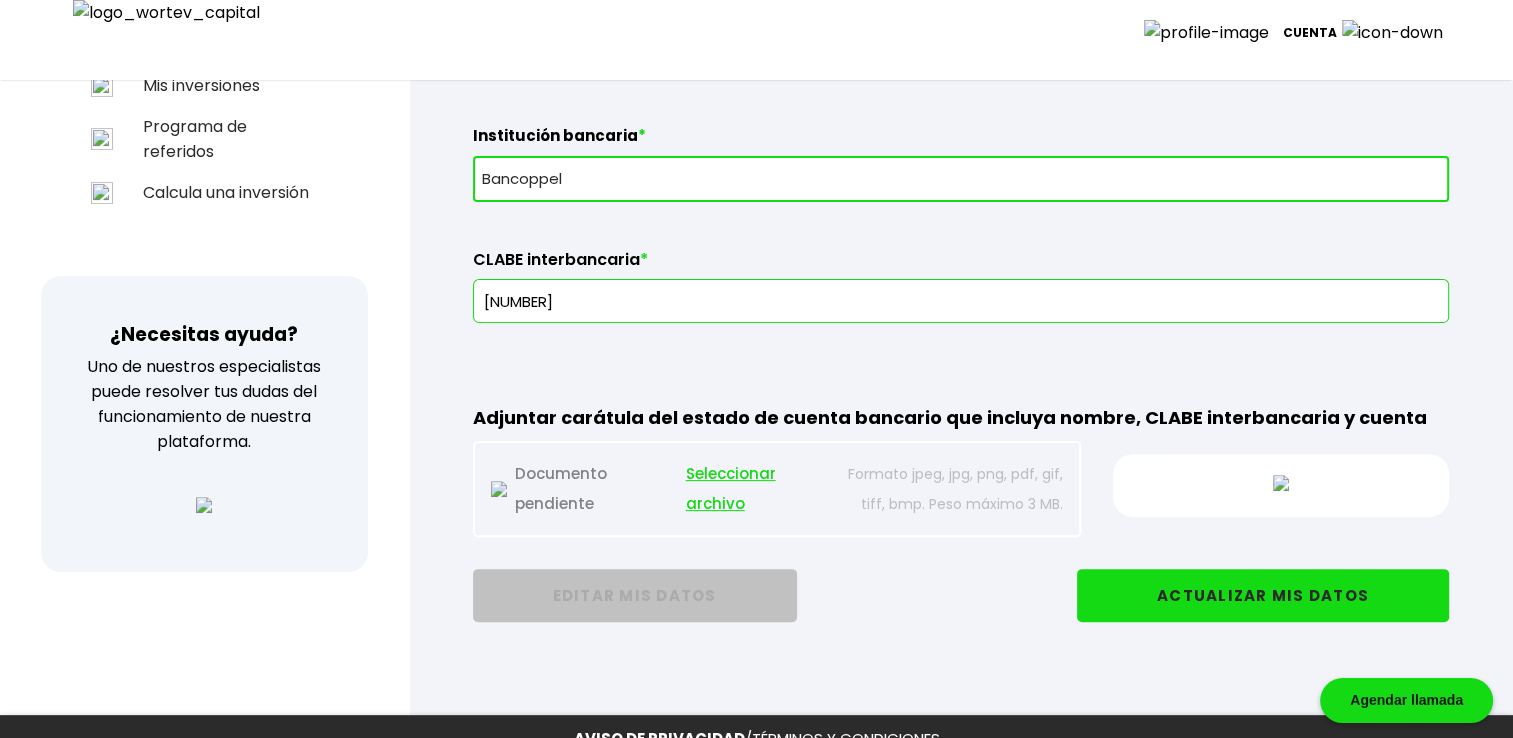 type on "469212503905137660" 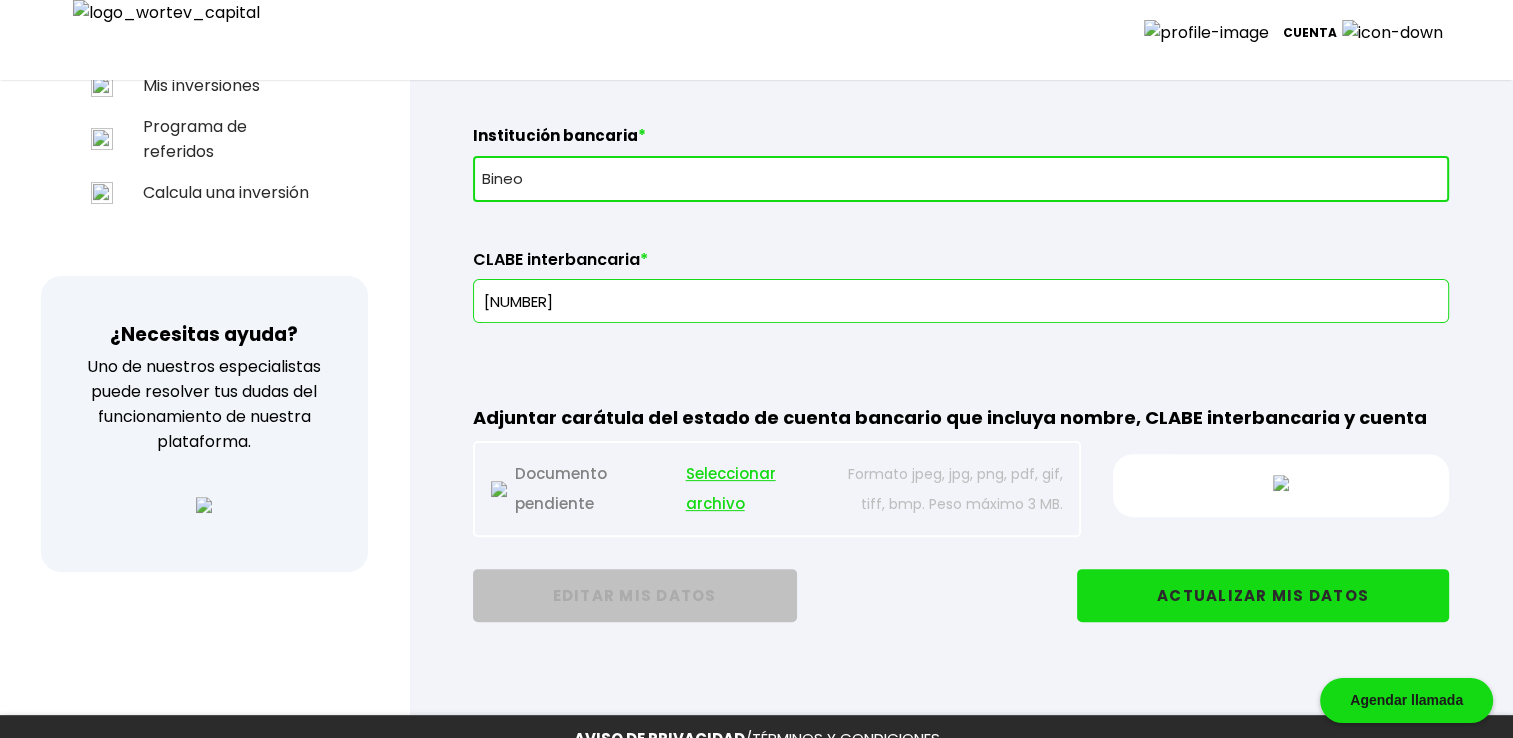 type on "995418642251785500" 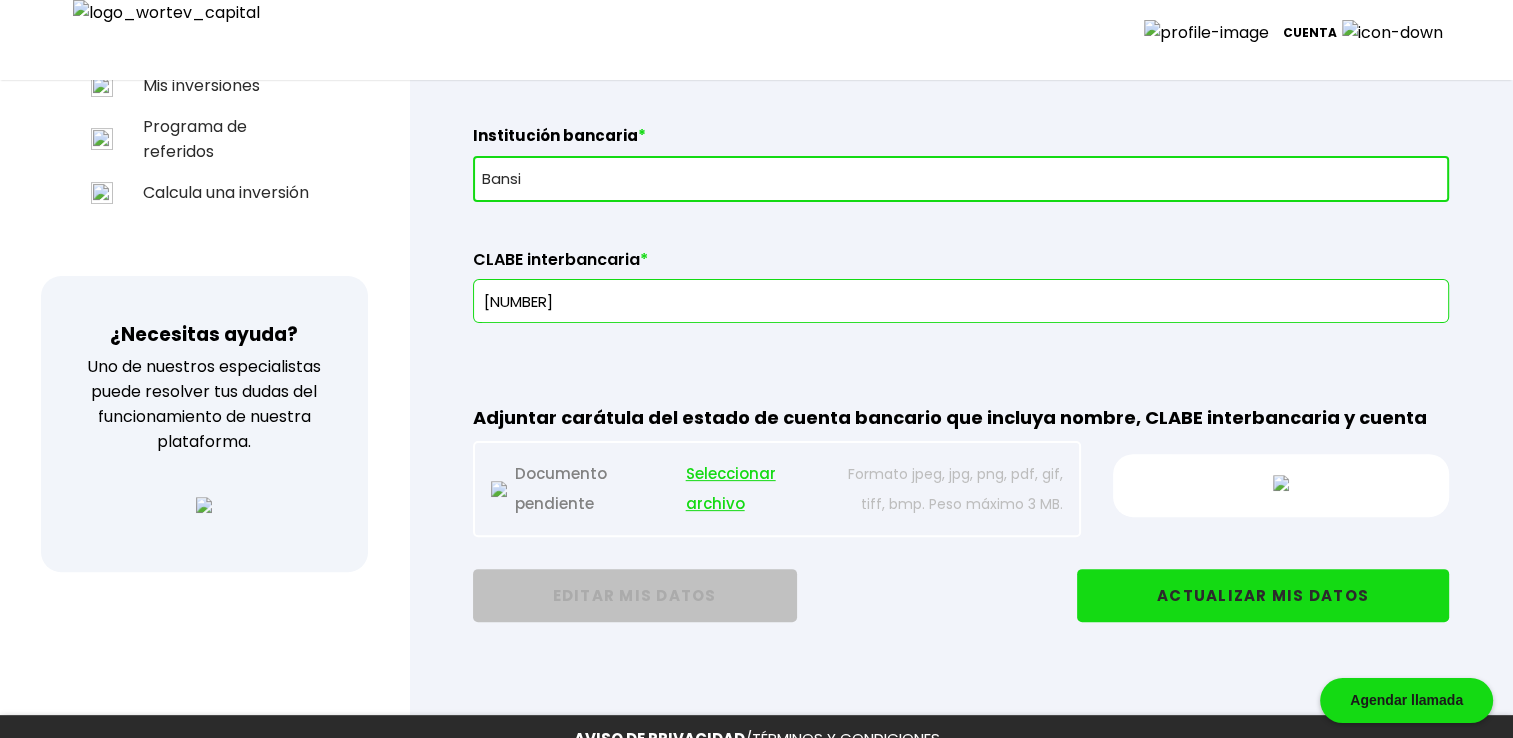 click on "Seleccionar archivo" at bounding box center [757, 489] 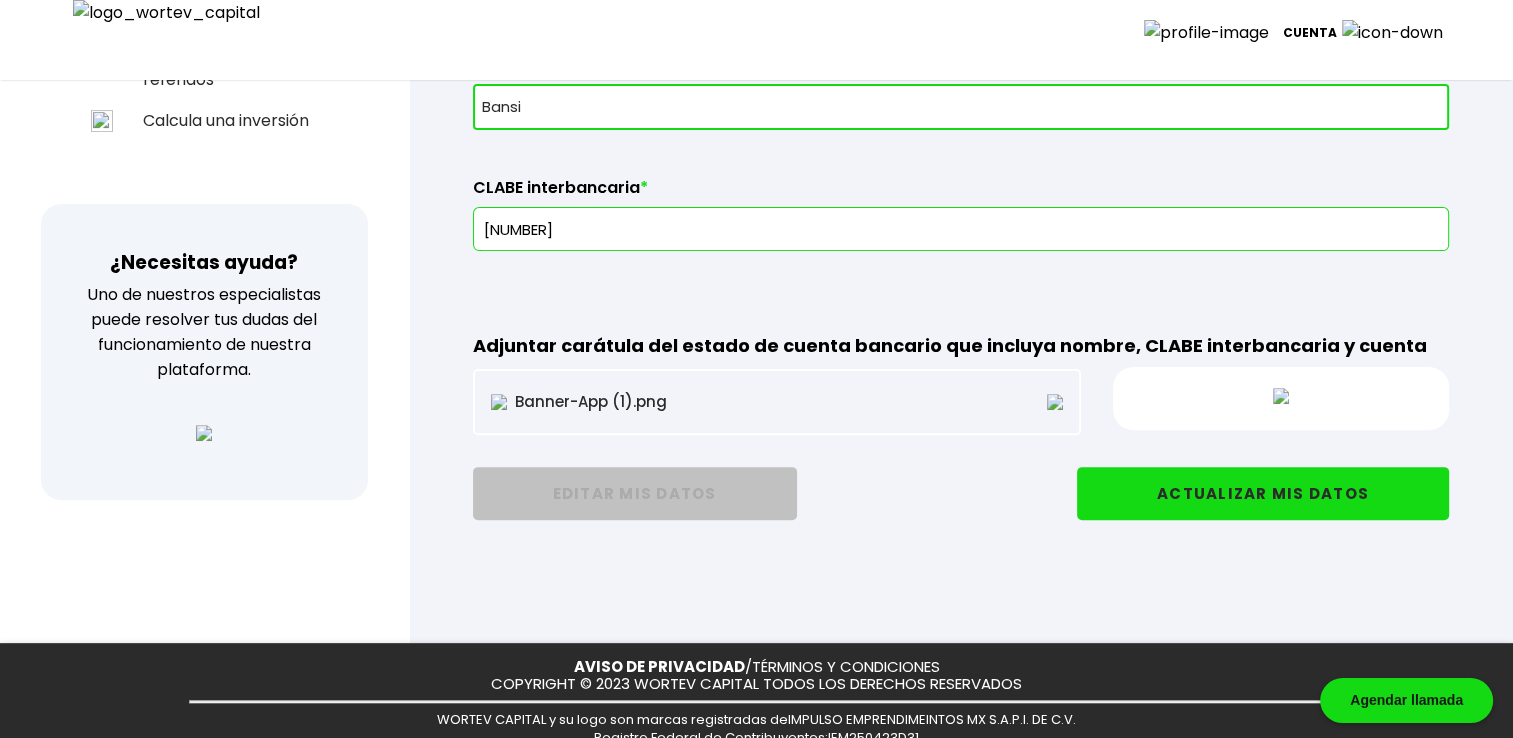 scroll, scrollTop: 566, scrollLeft: 0, axis: vertical 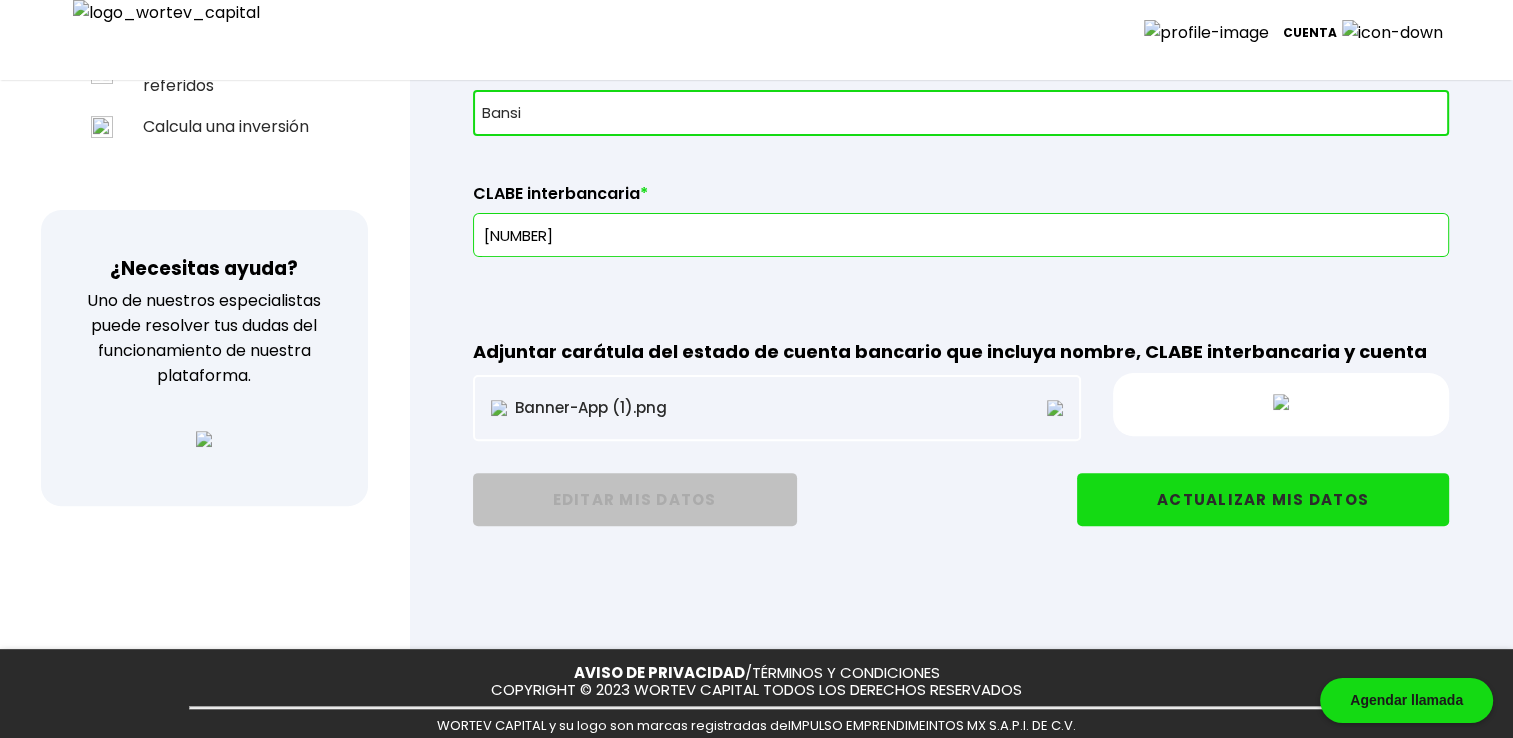 click on "ACTUALIZAR MIS DATOS" at bounding box center (1263, 499) 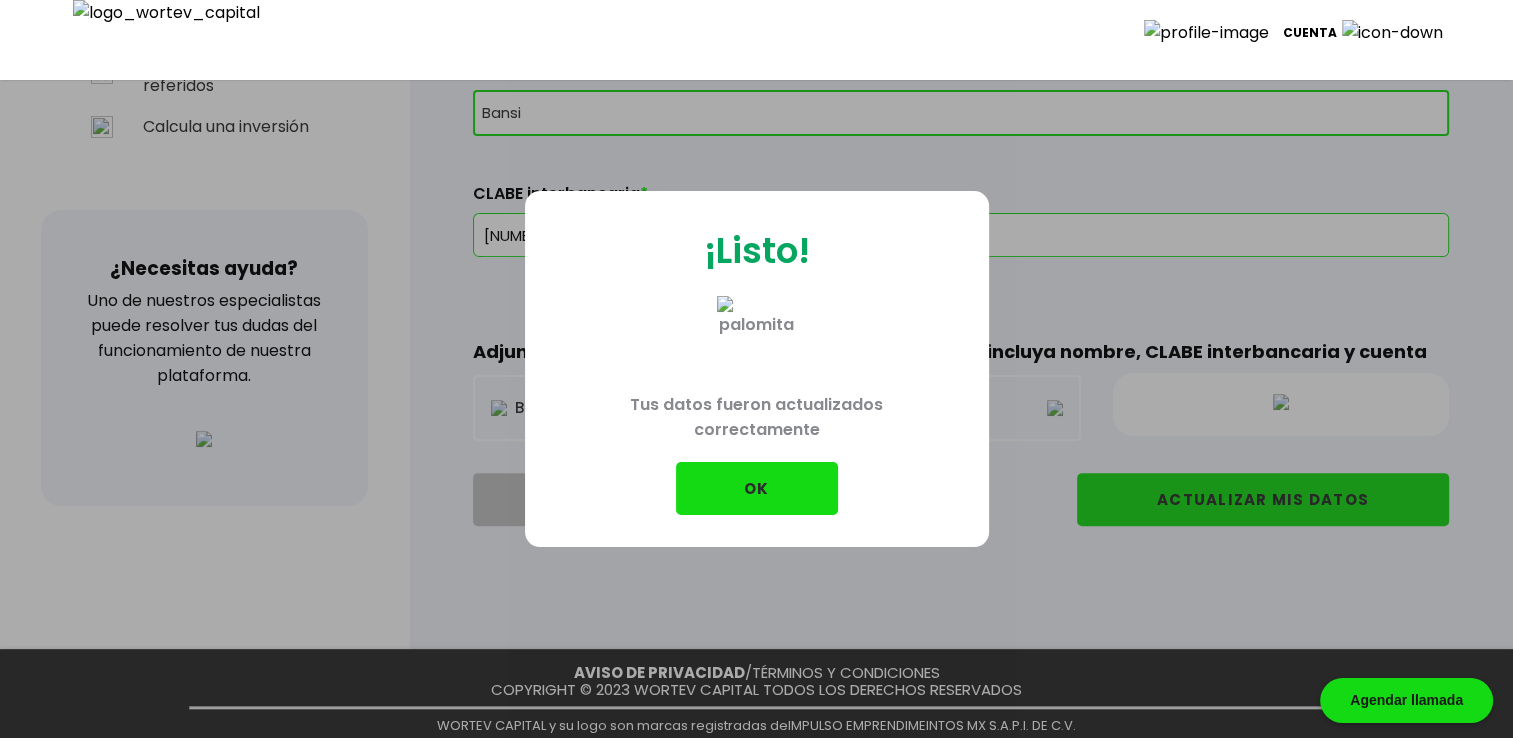 click on "OK" at bounding box center (757, 488) 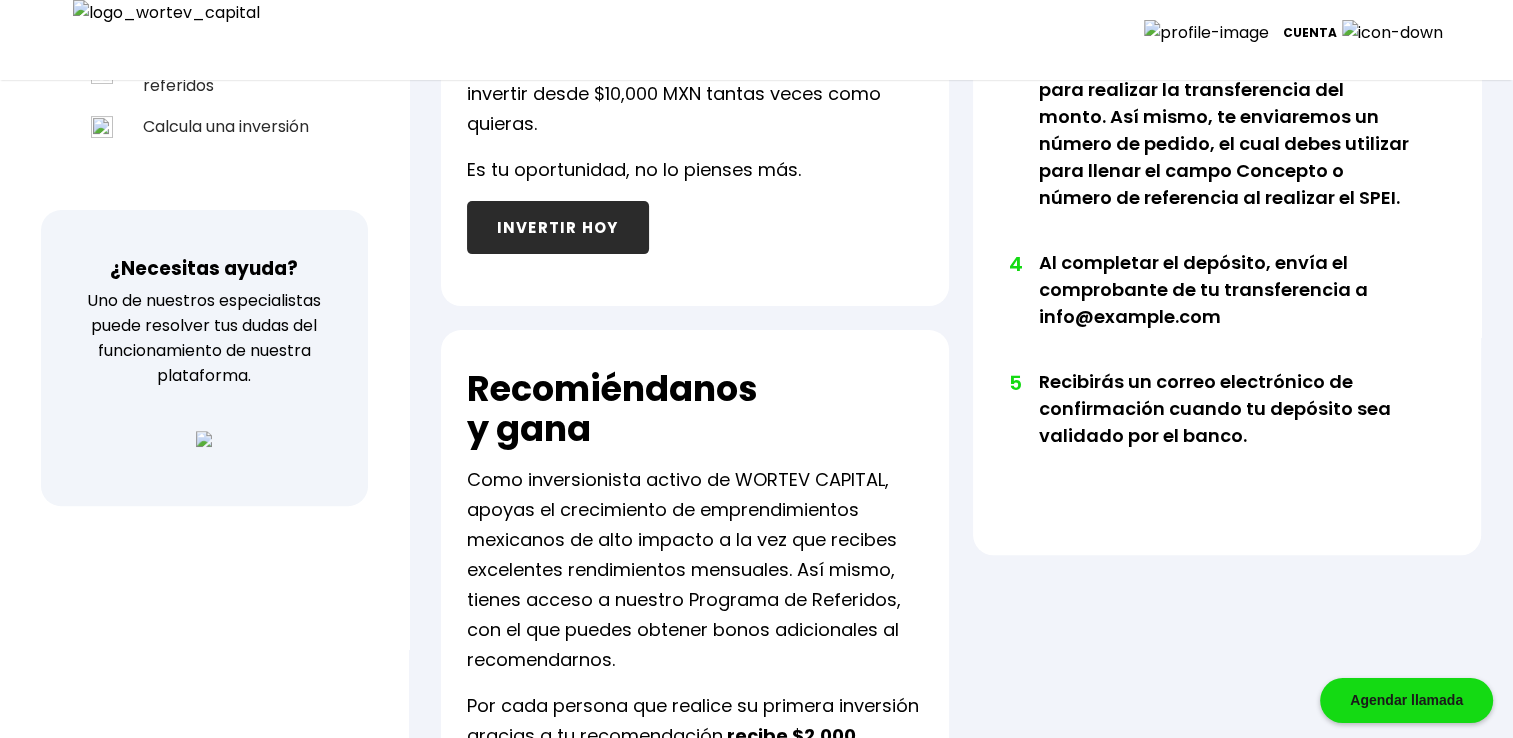 scroll, scrollTop: 0, scrollLeft: 0, axis: both 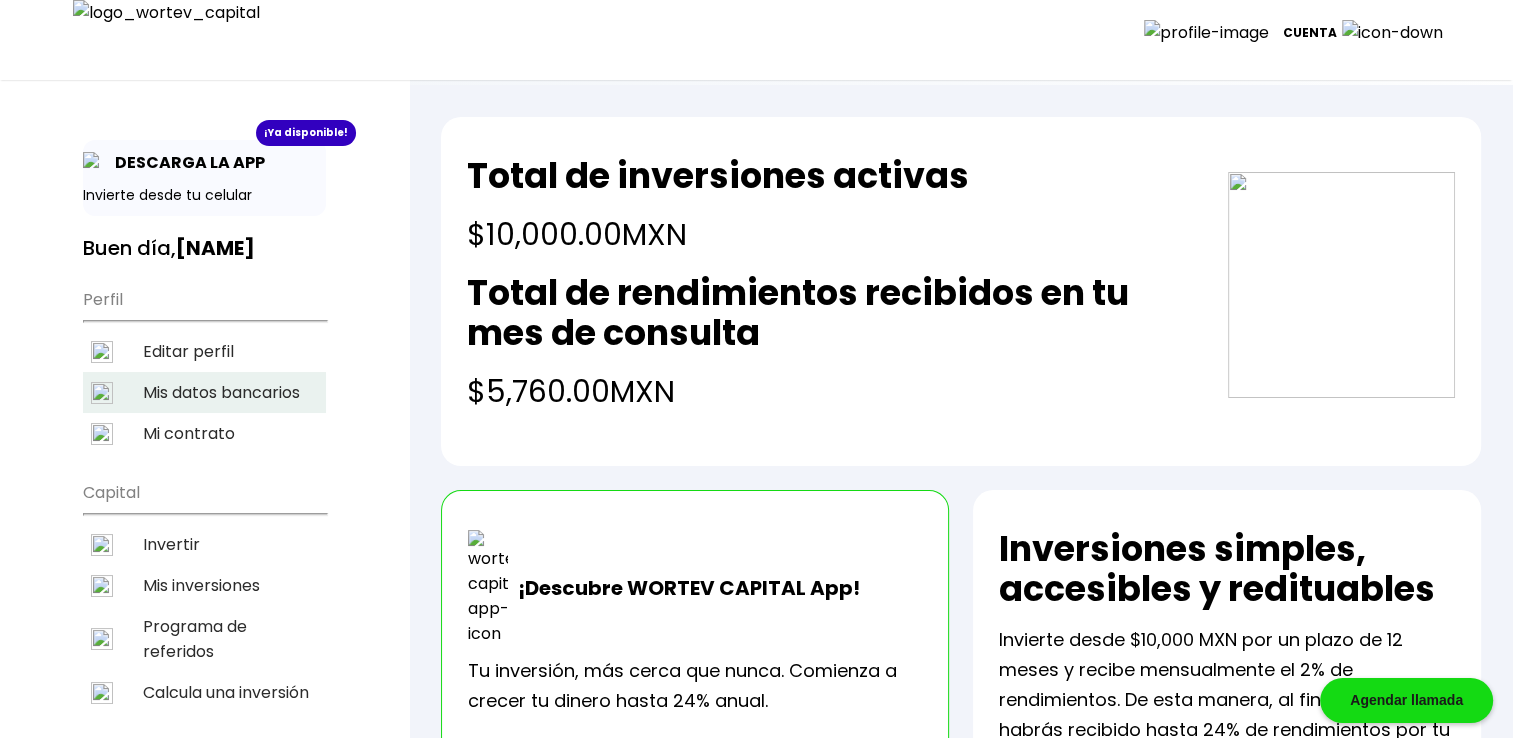click on "Mis datos bancarios" at bounding box center [204, 392] 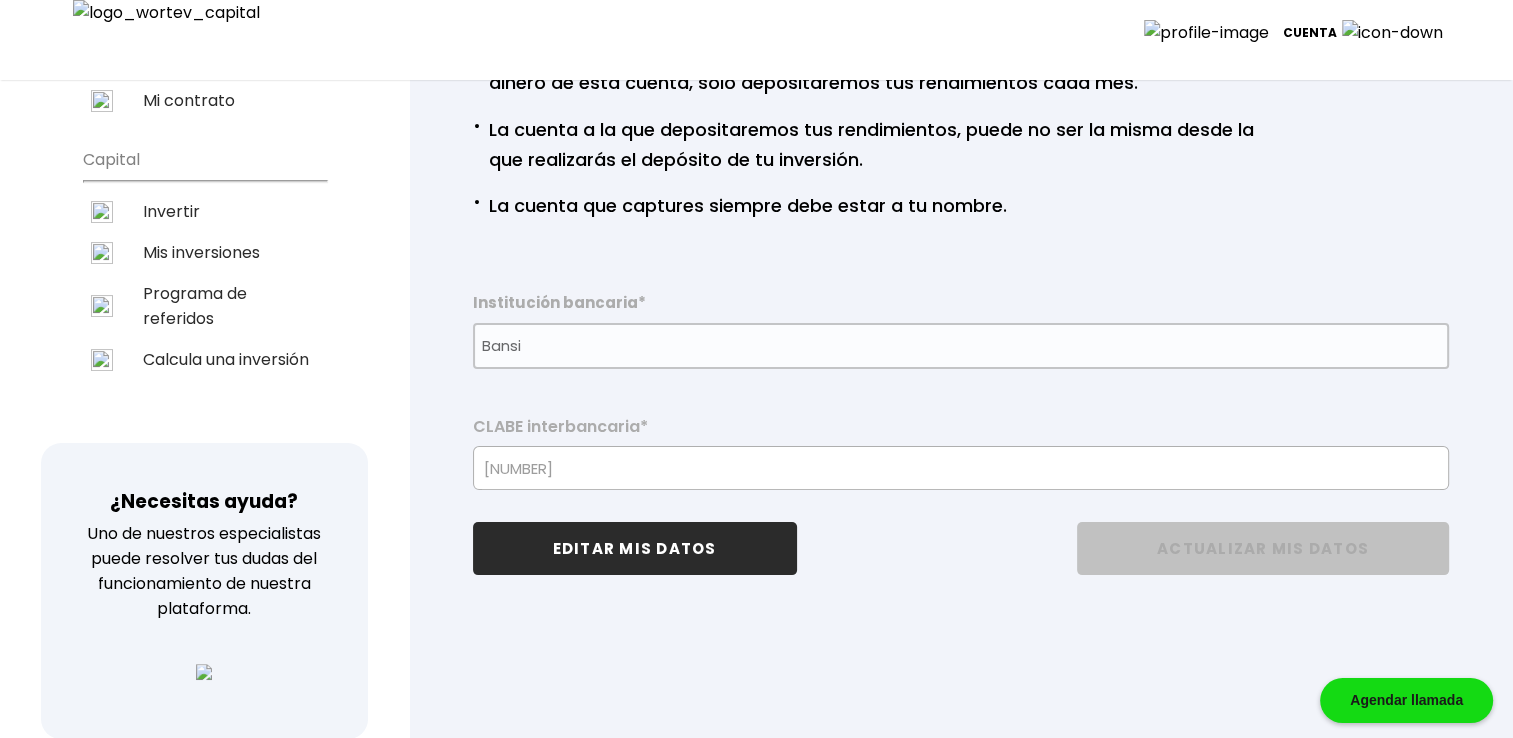 scroll, scrollTop: 367, scrollLeft: 0, axis: vertical 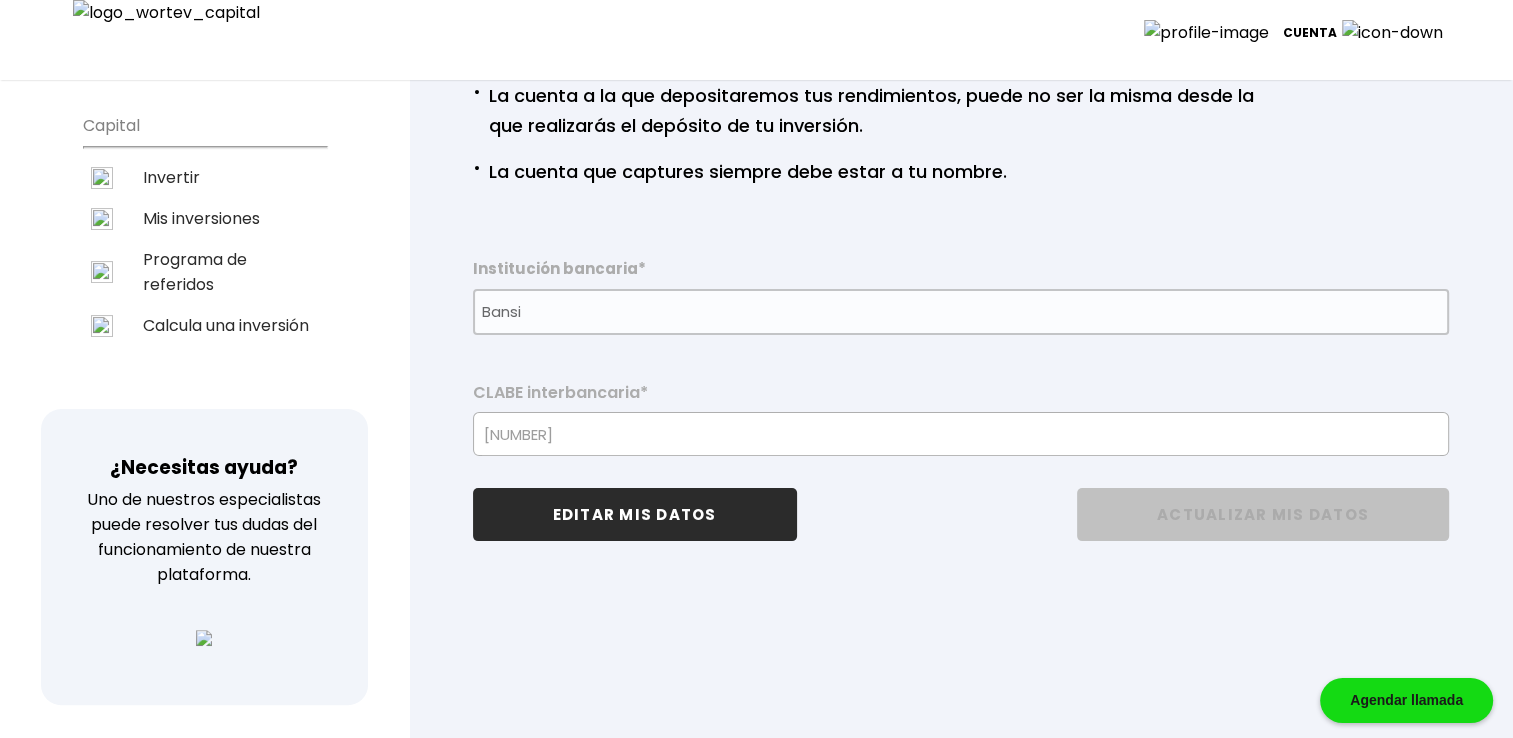 click on "EDITAR MIS DATOS" at bounding box center (635, 514) 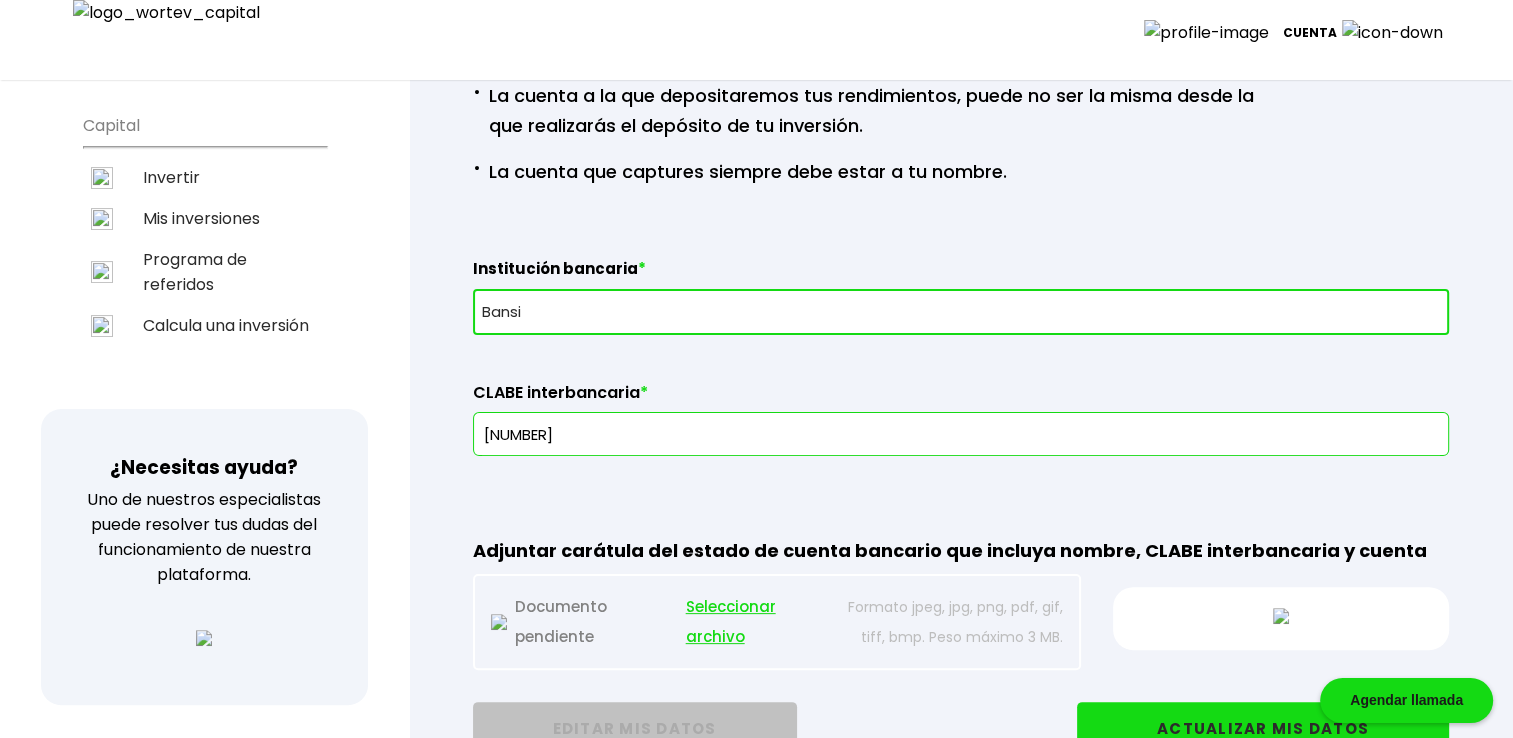 type on "824226831142758100" 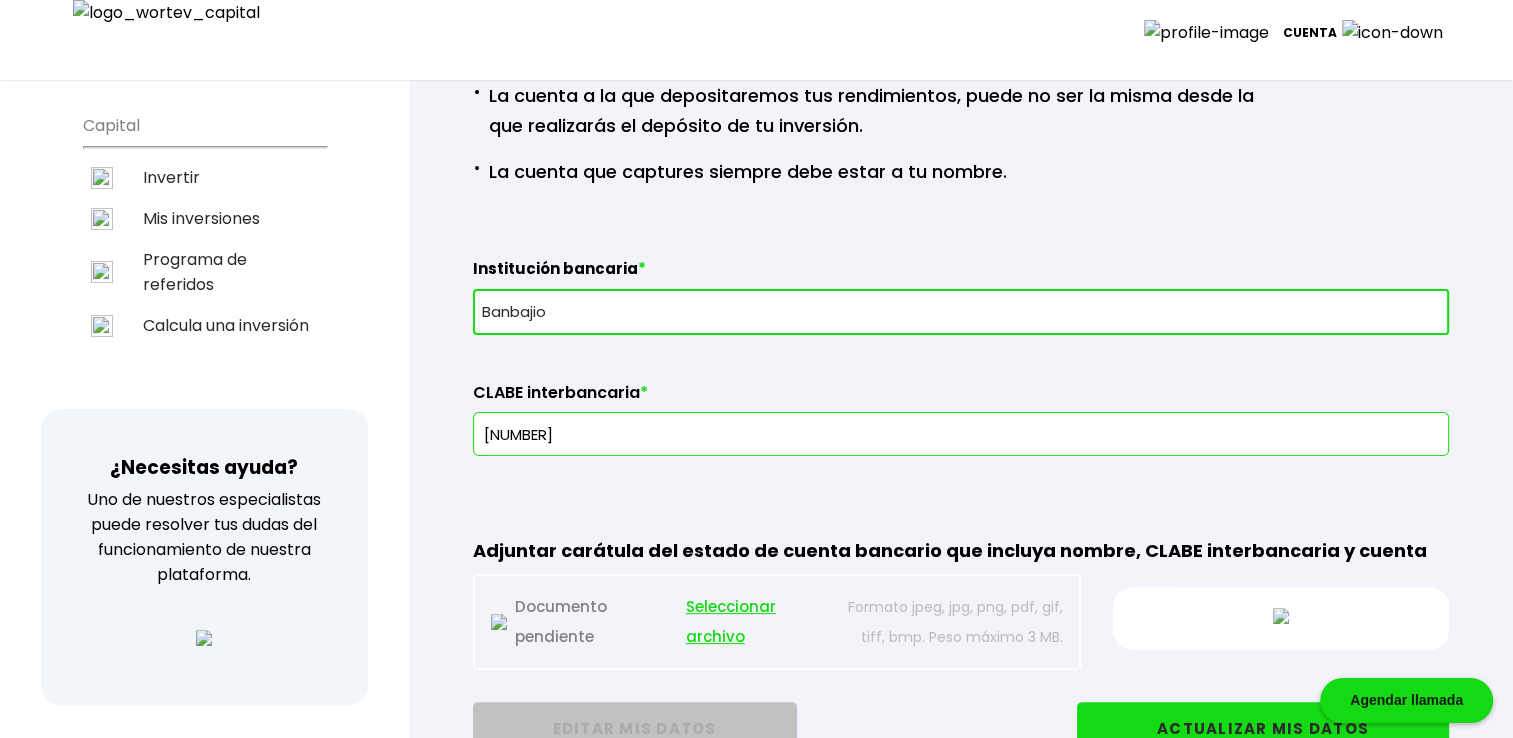 type on "654710287138680600" 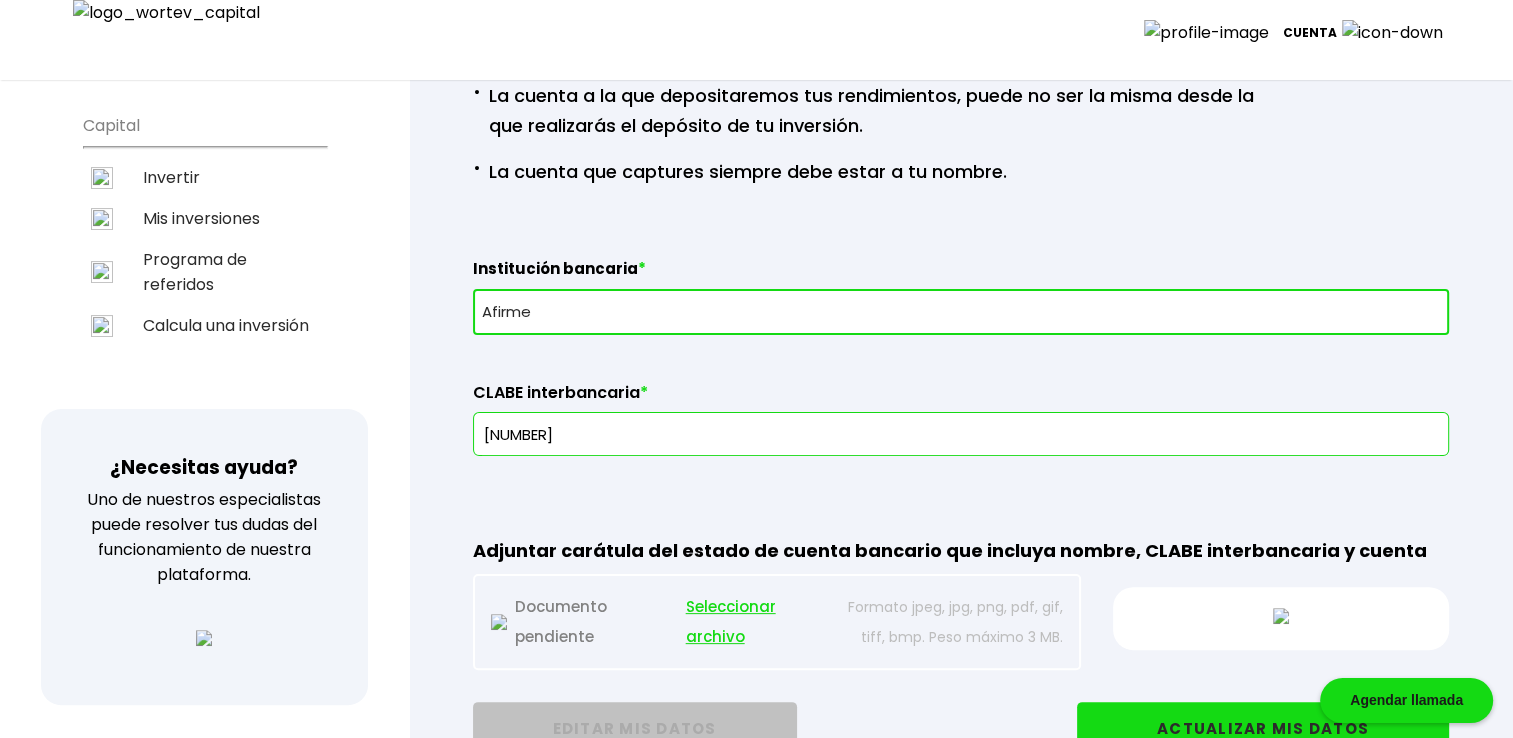 type on "768962457771614200" 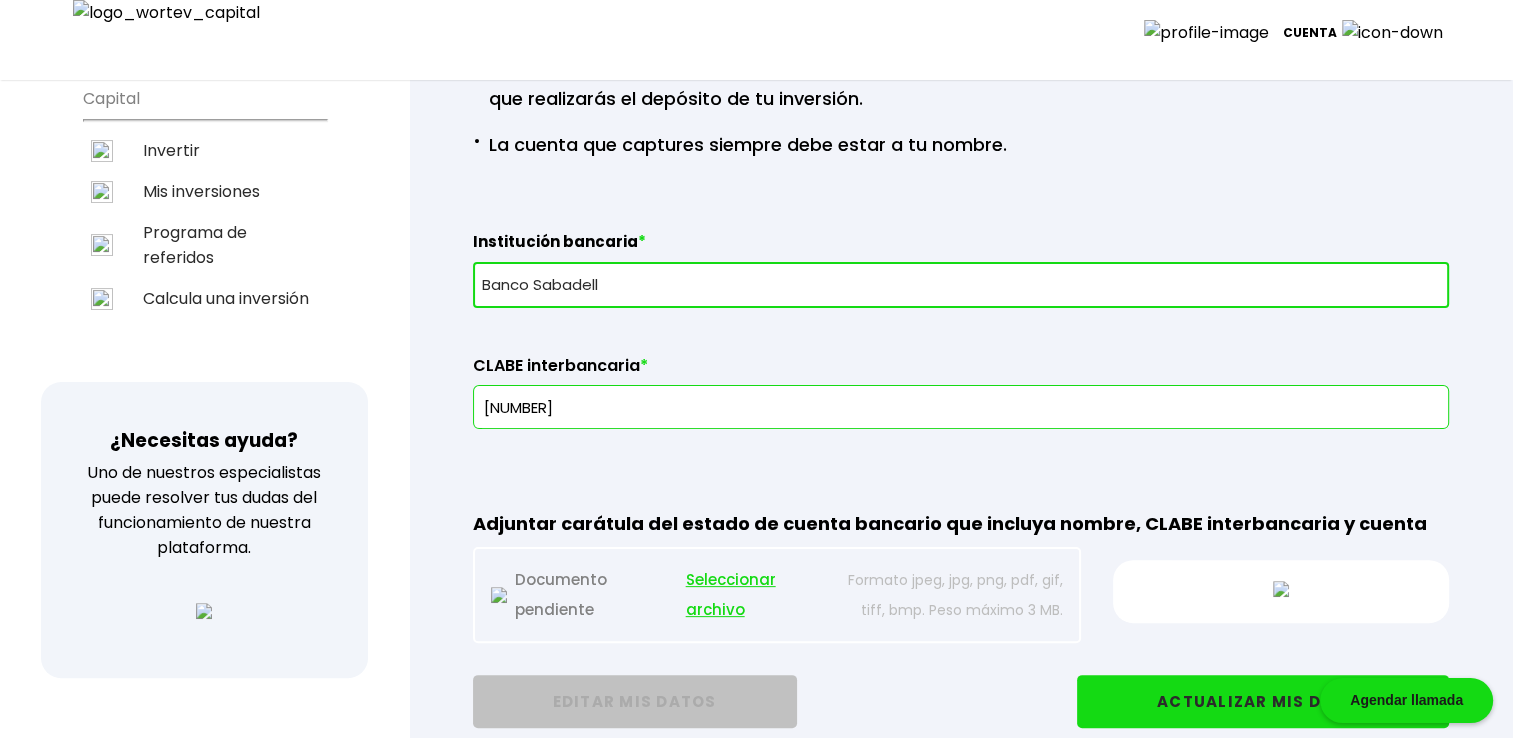 scroll, scrollTop: 400, scrollLeft: 0, axis: vertical 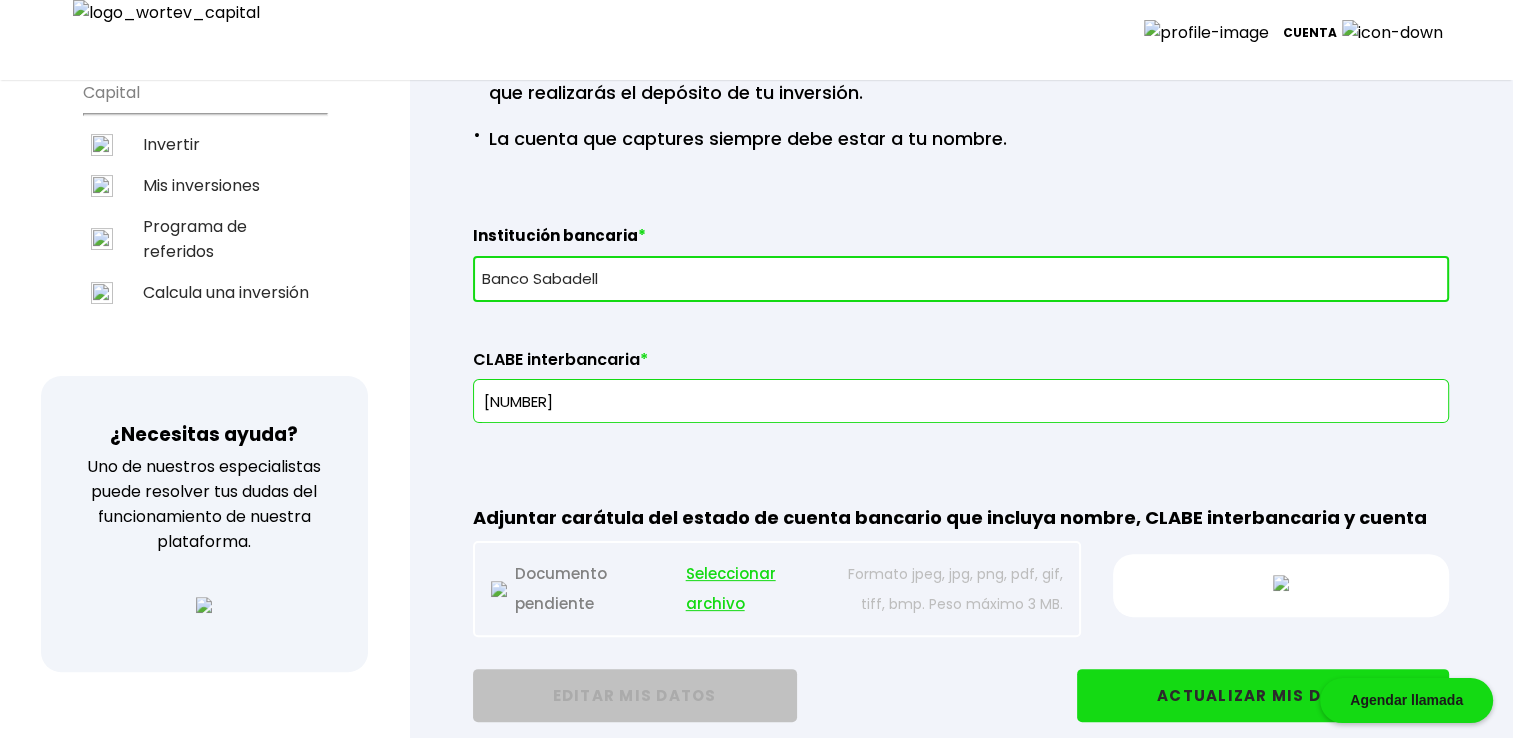 click on "Seleccionar archivo" at bounding box center (757, 589) 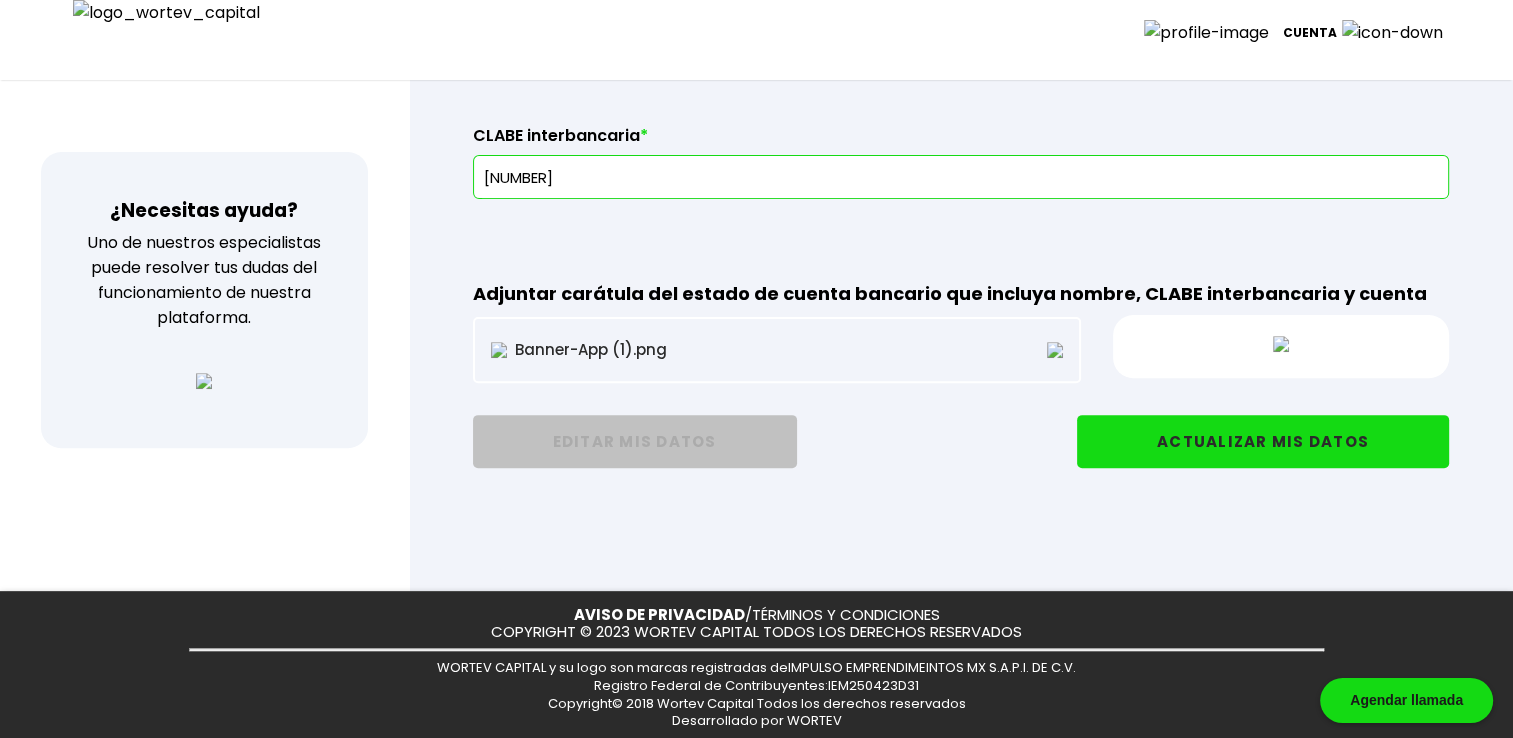 scroll, scrollTop: 633, scrollLeft: 0, axis: vertical 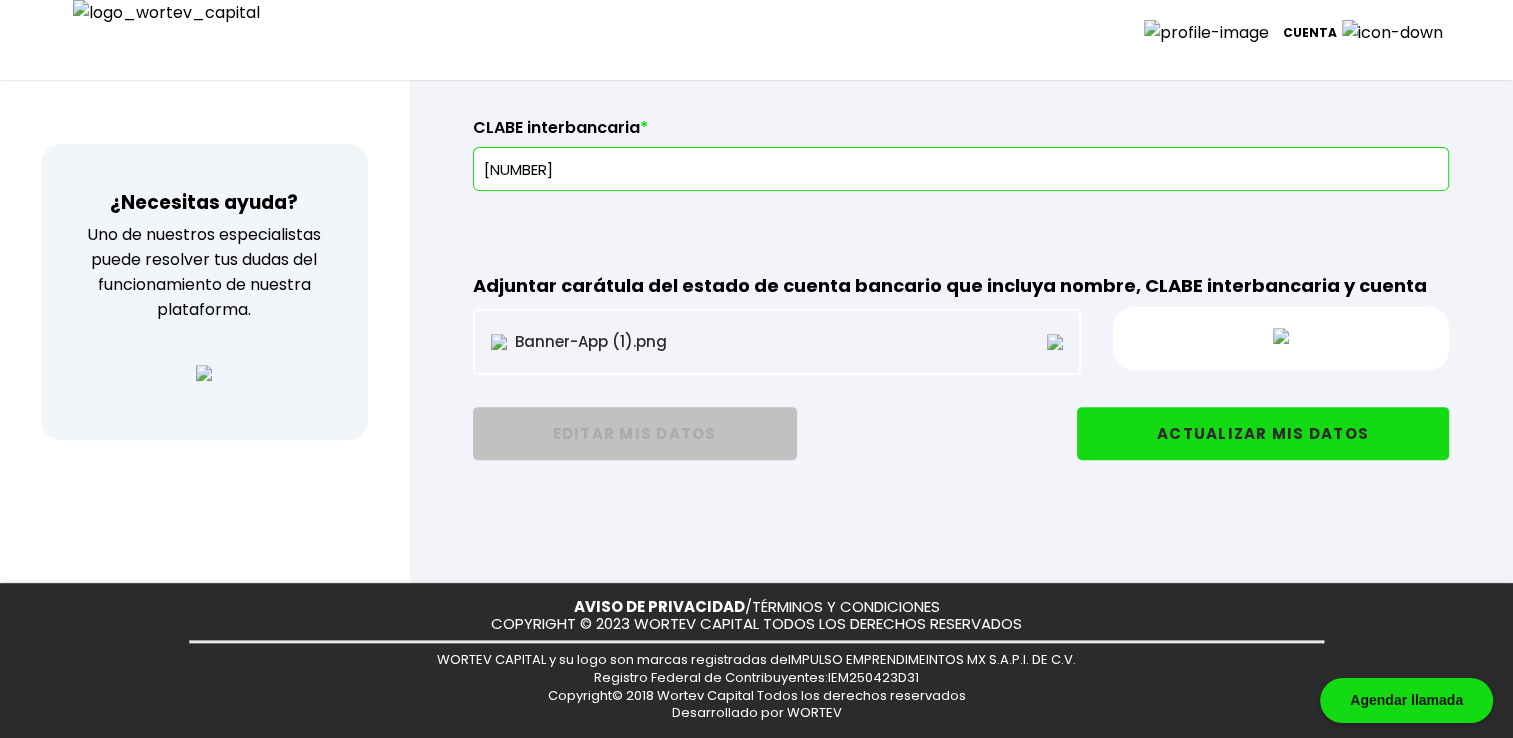 click on "ACTUALIZAR MIS DATOS" at bounding box center [1263, 433] 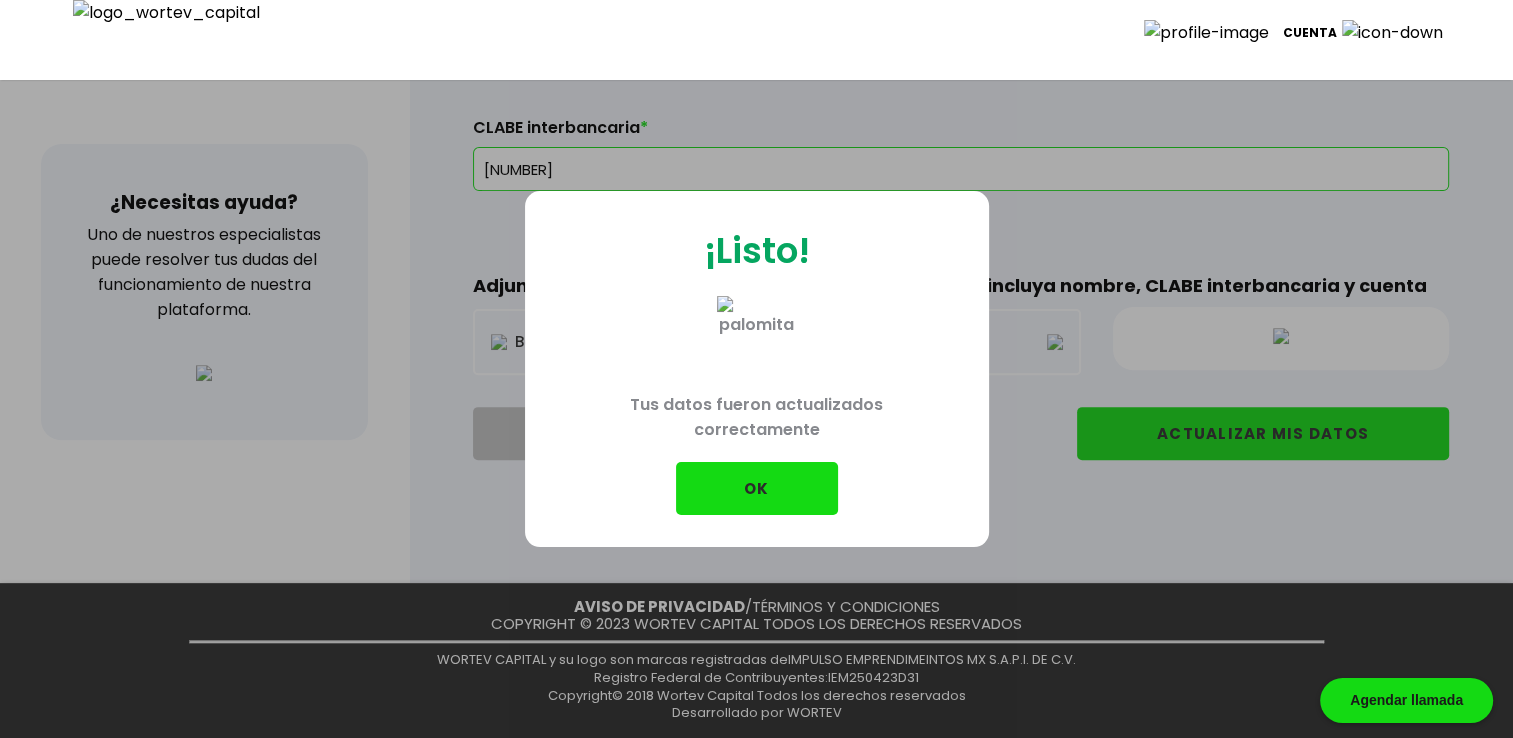 click on "OK" at bounding box center (757, 488) 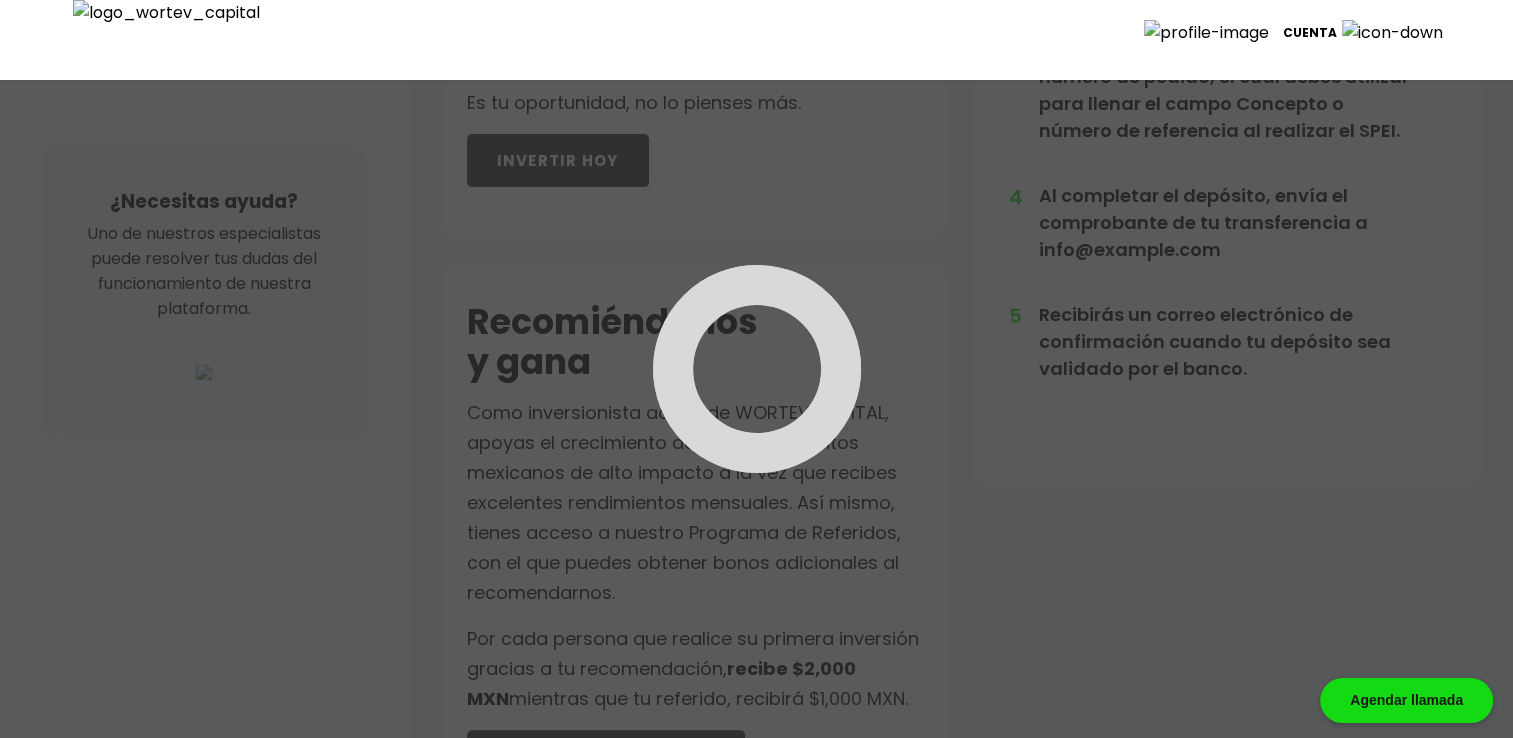 scroll, scrollTop: 0, scrollLeft: 0, axis: both 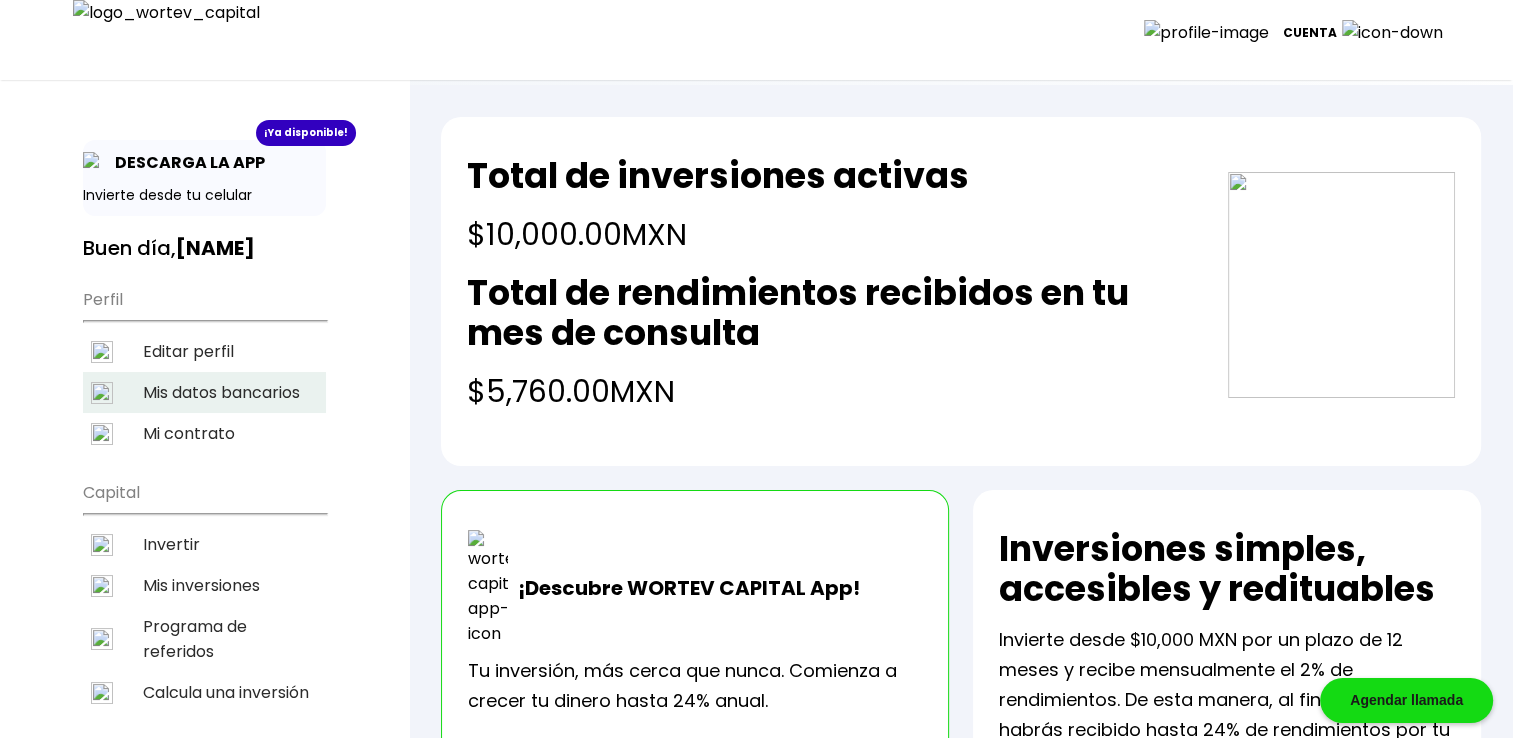 click on "Mis datos bancarios" at bounding box center (204, 392) 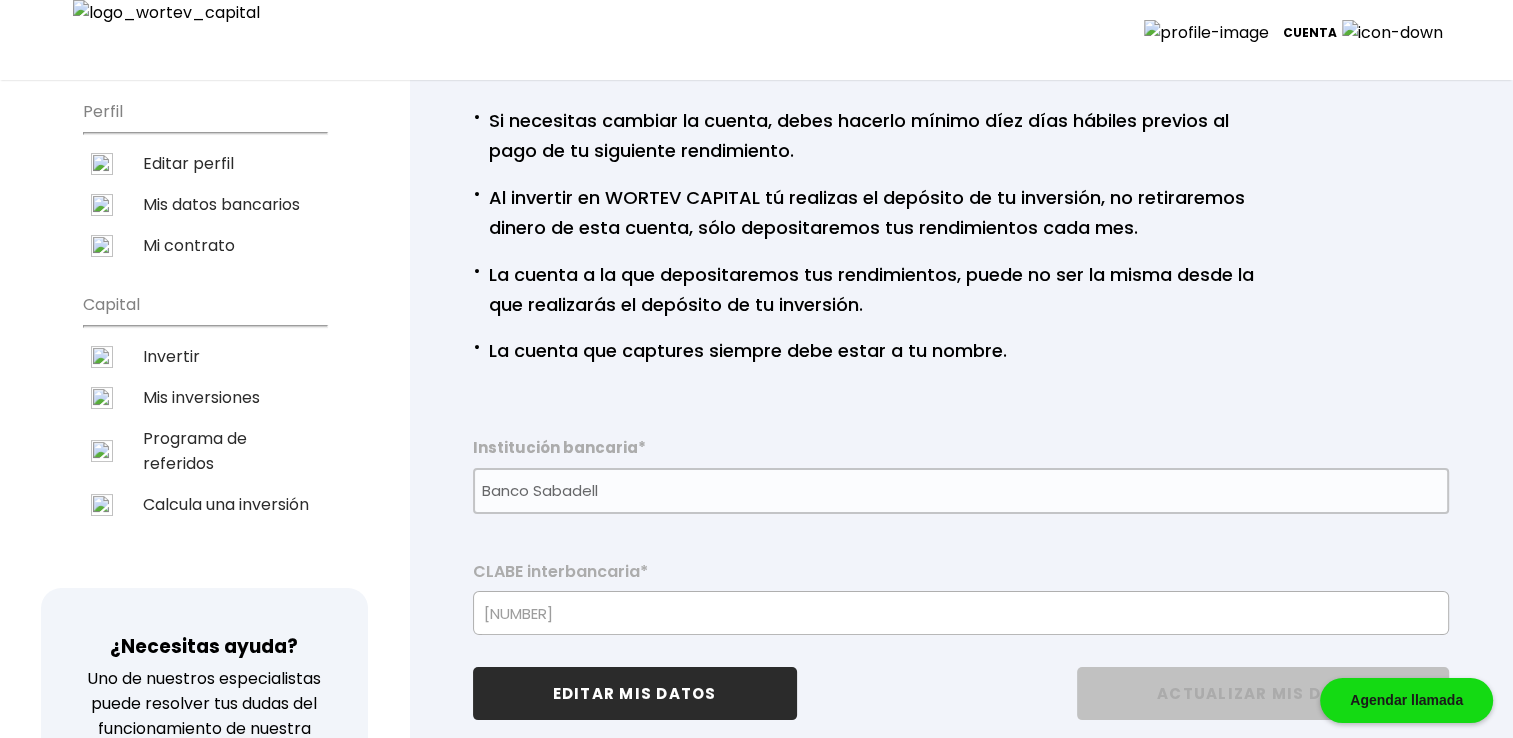 scroll, scrollTop: 233, scrollLeft: 0, axis: vertical 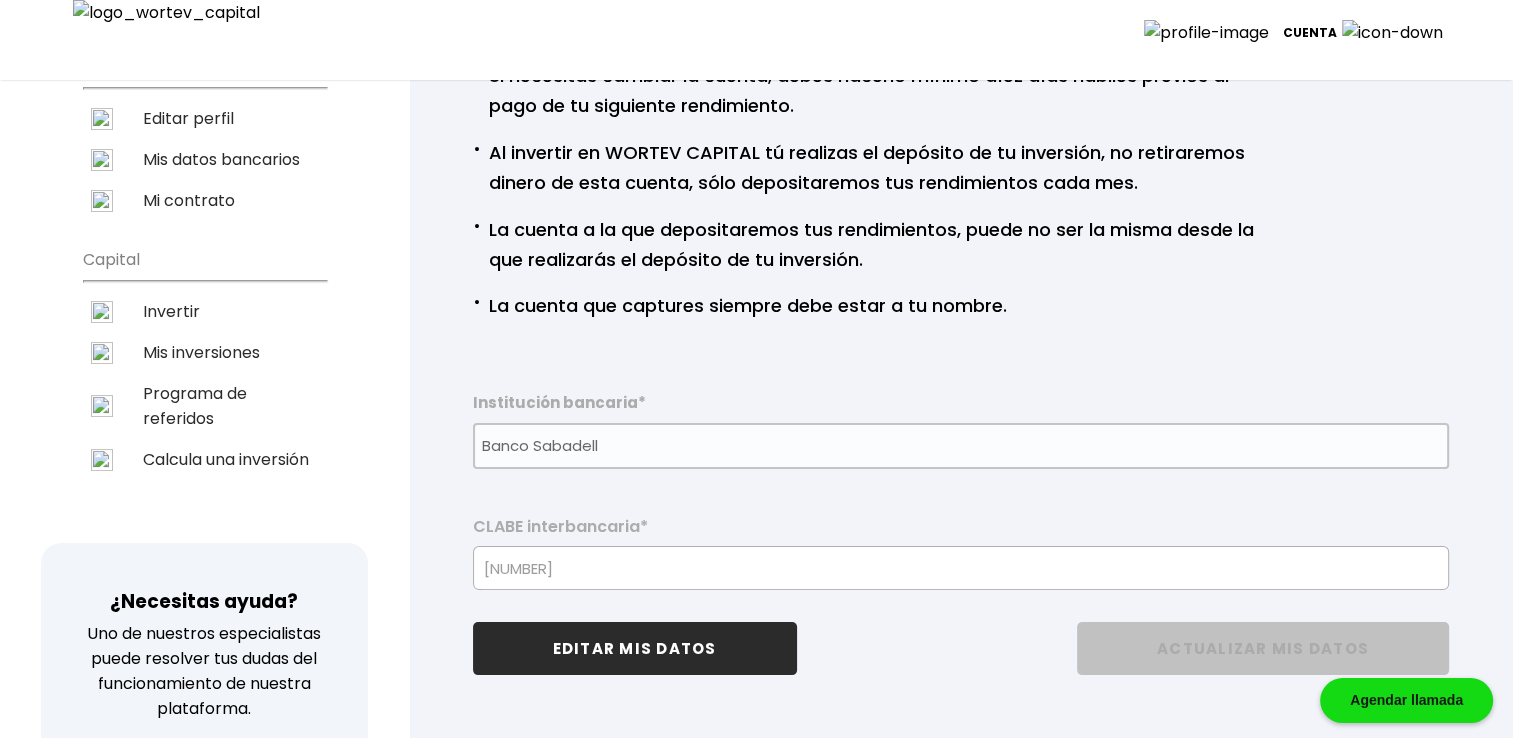 click on "EDITAR MIS DATOS" at bounding box center [635, 648] 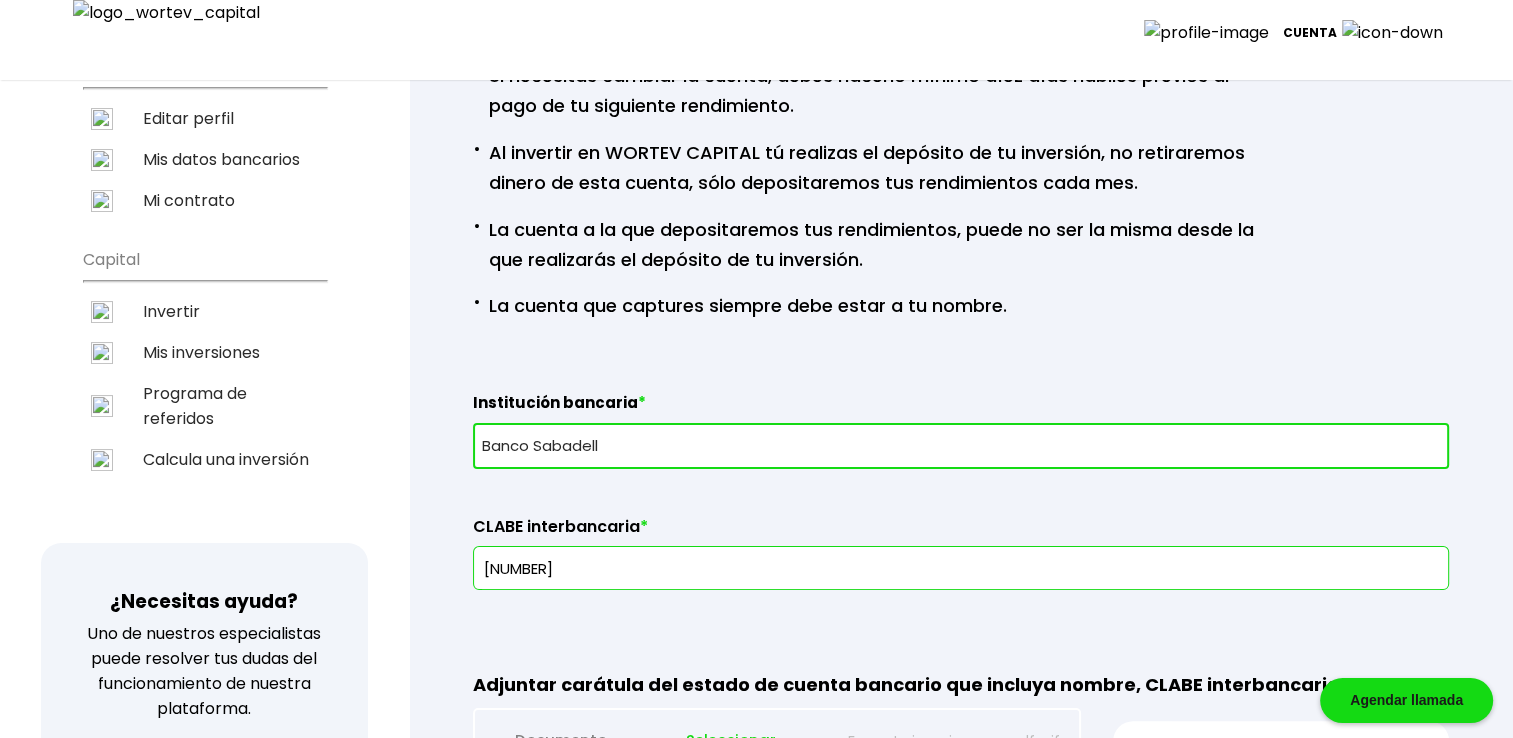 type on "575802959695949100" 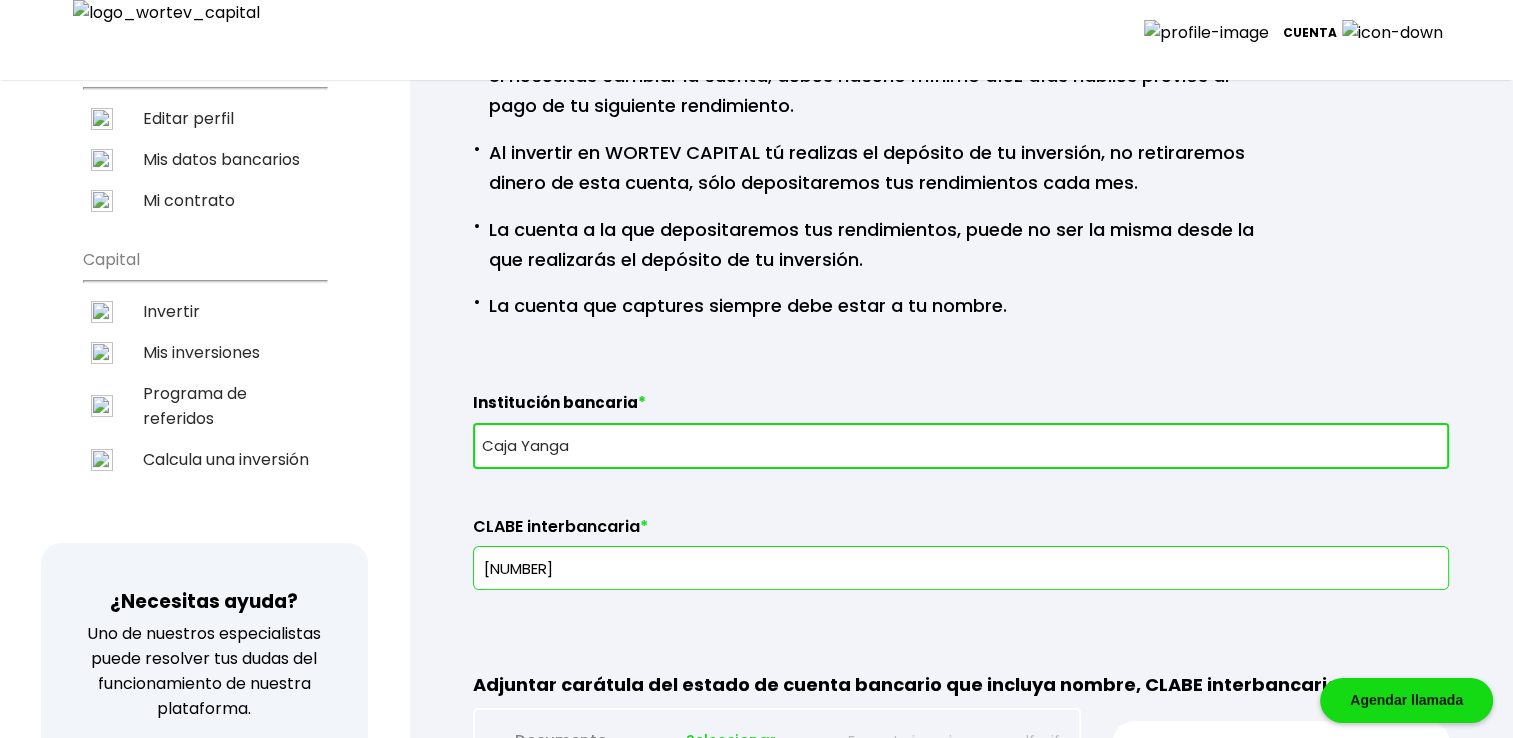 type on "350283441045905660" 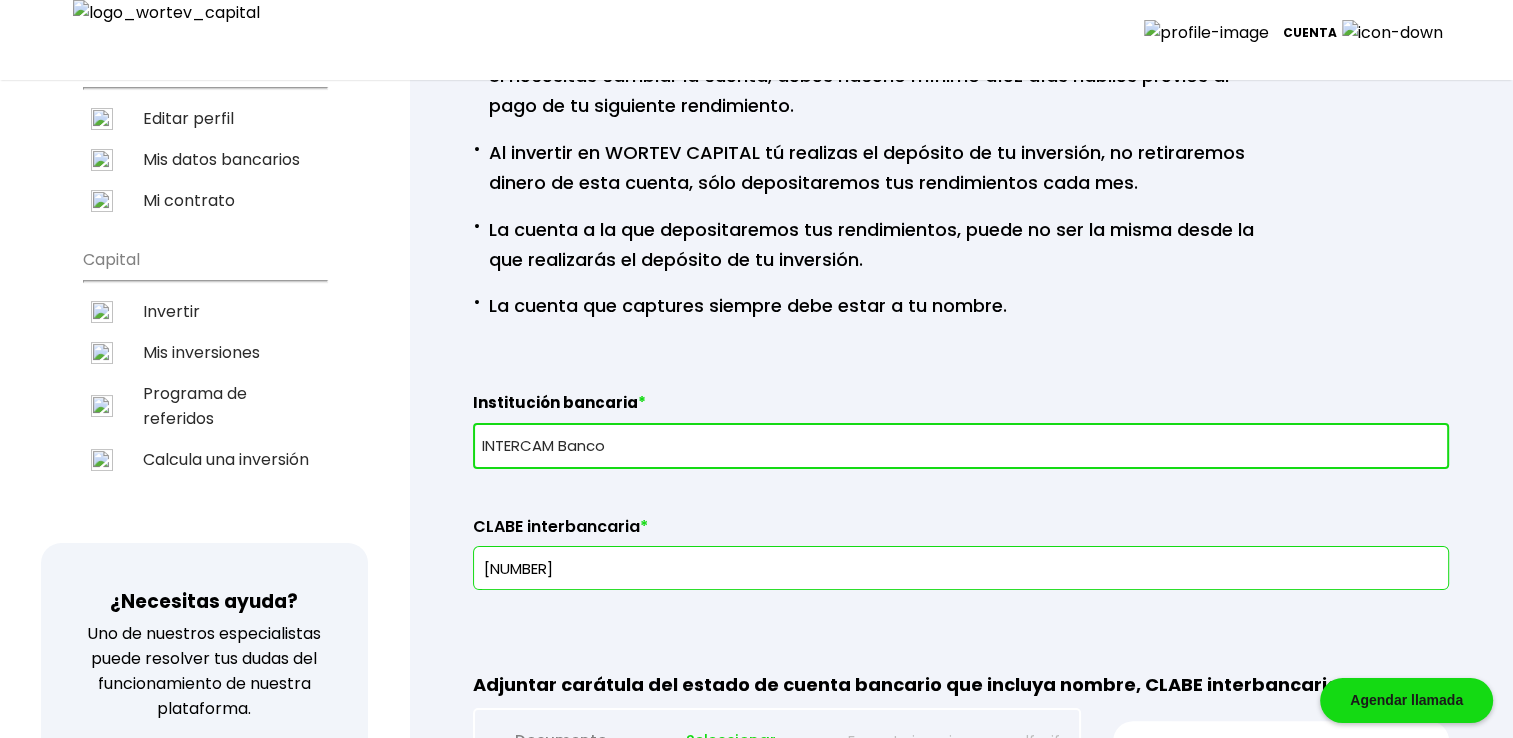 type on "932704614958342100" 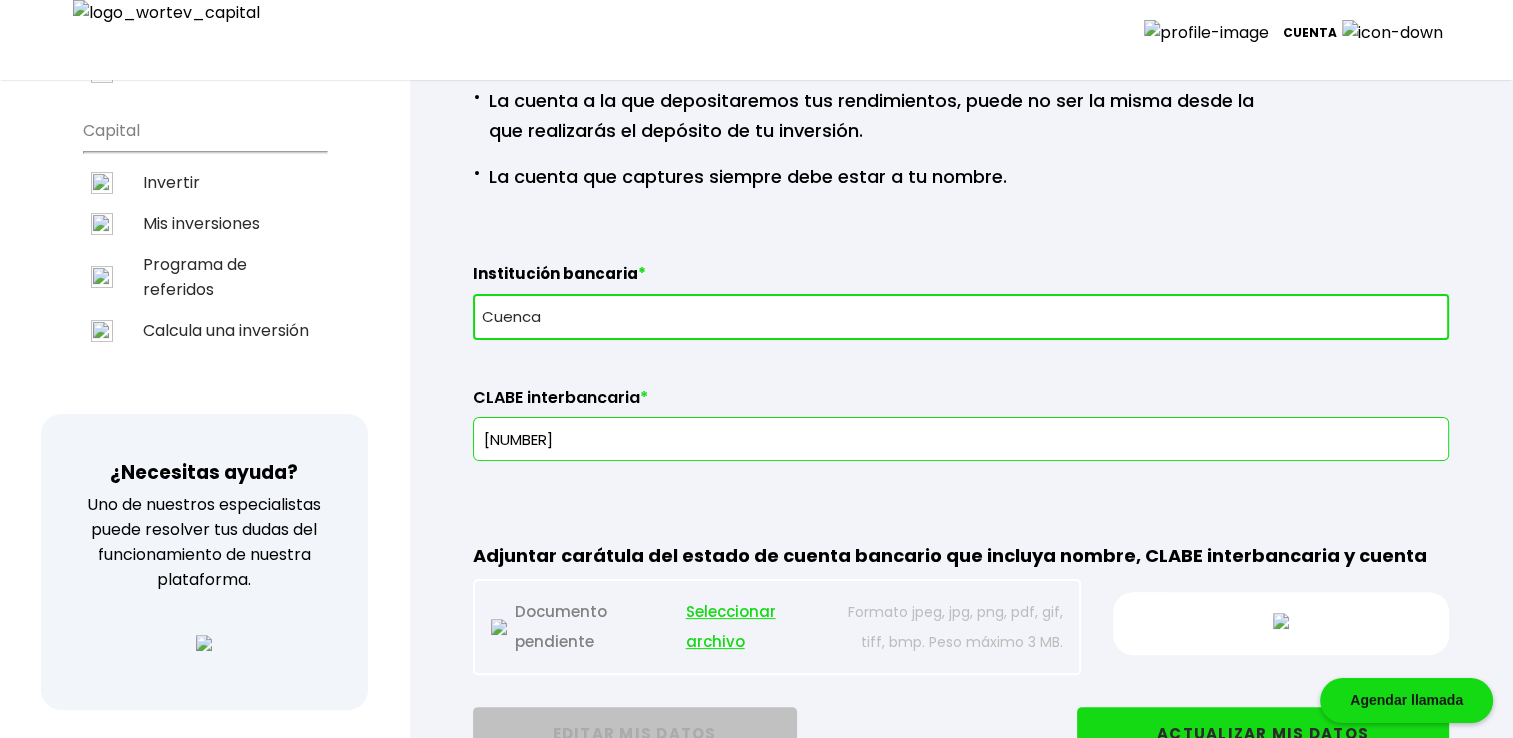 scroll, scrollTop: 366, scrollLeft: 0, axis: vertical 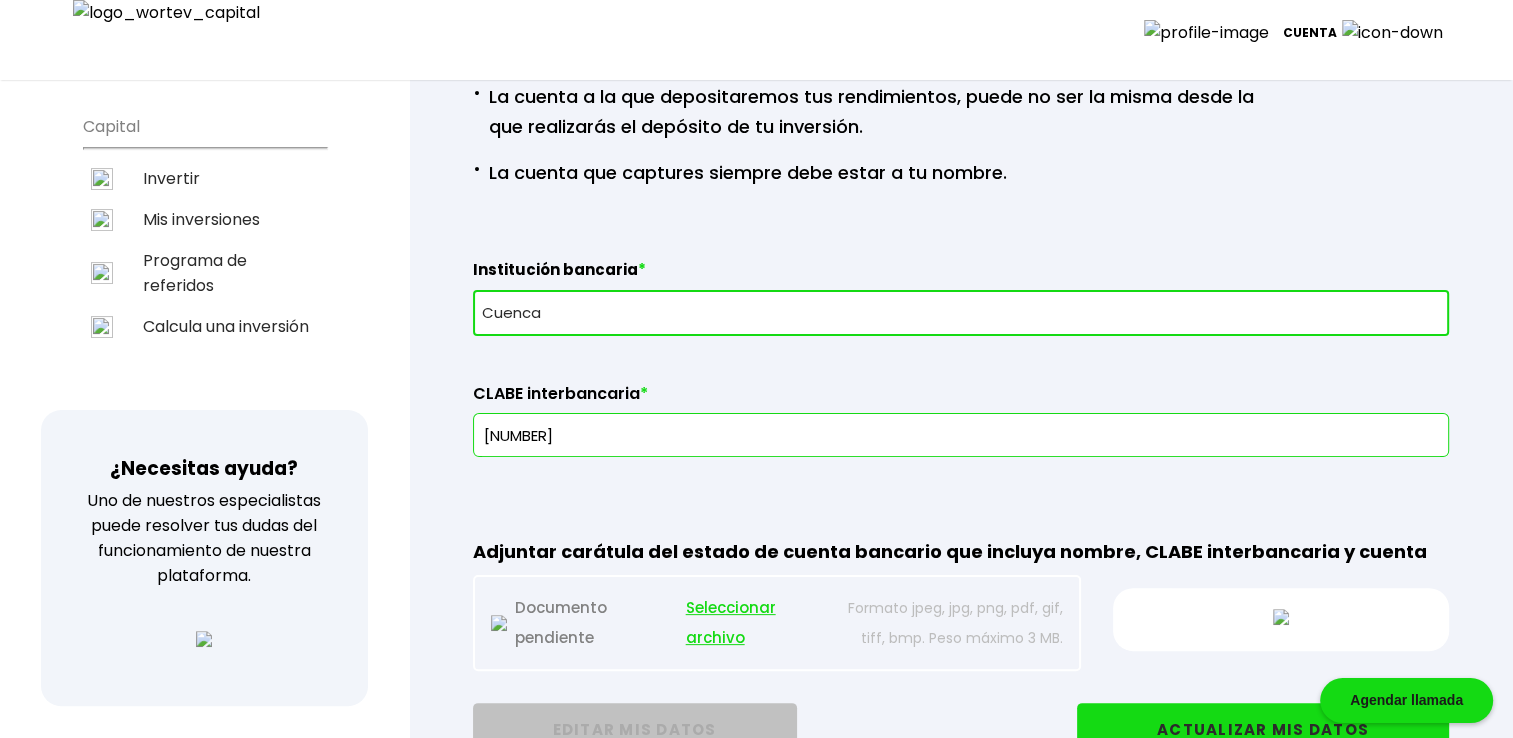 click on "Seleccionar archivo" at bounding box center (757, 623) 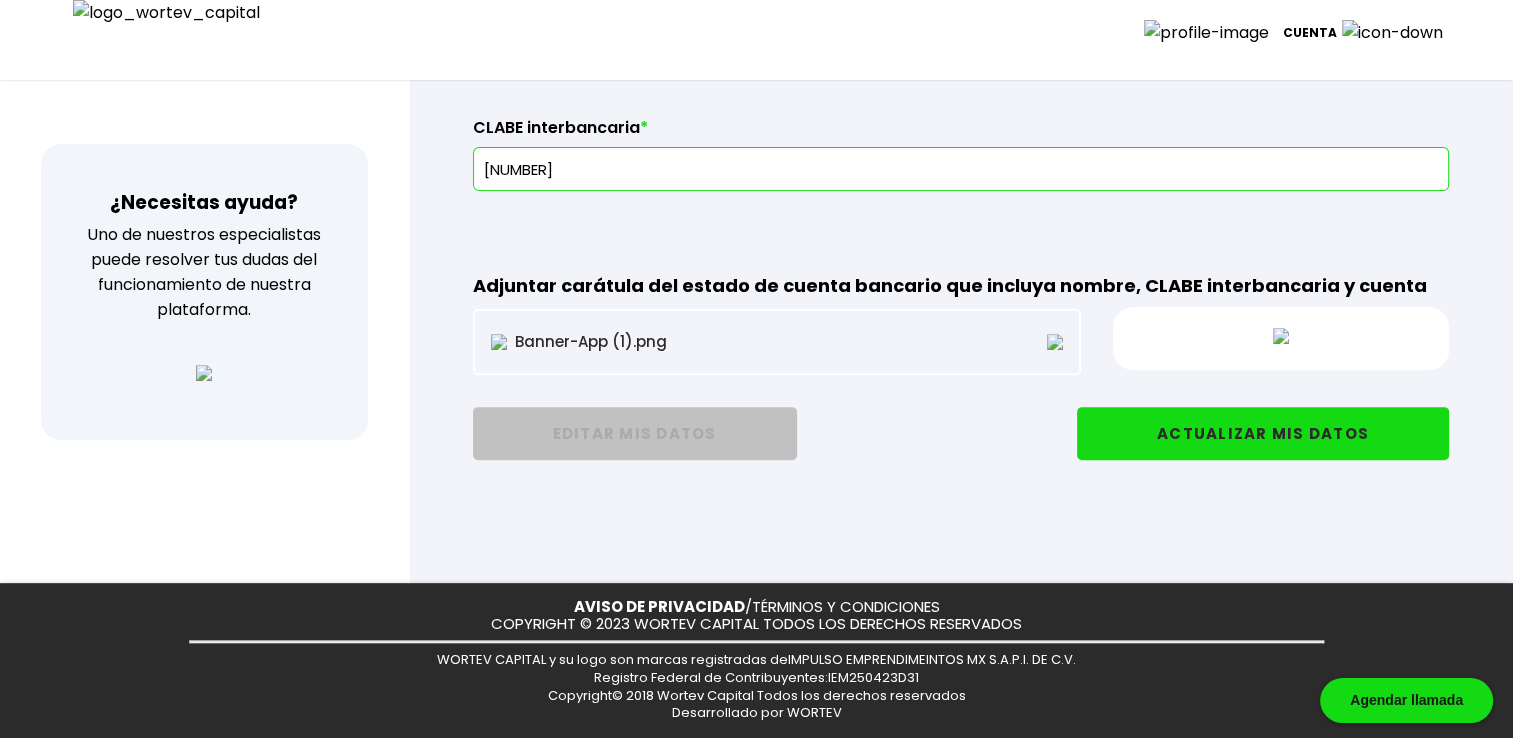 scroll, scrollTop: 681, scrollLeft: 0, axis: vertical 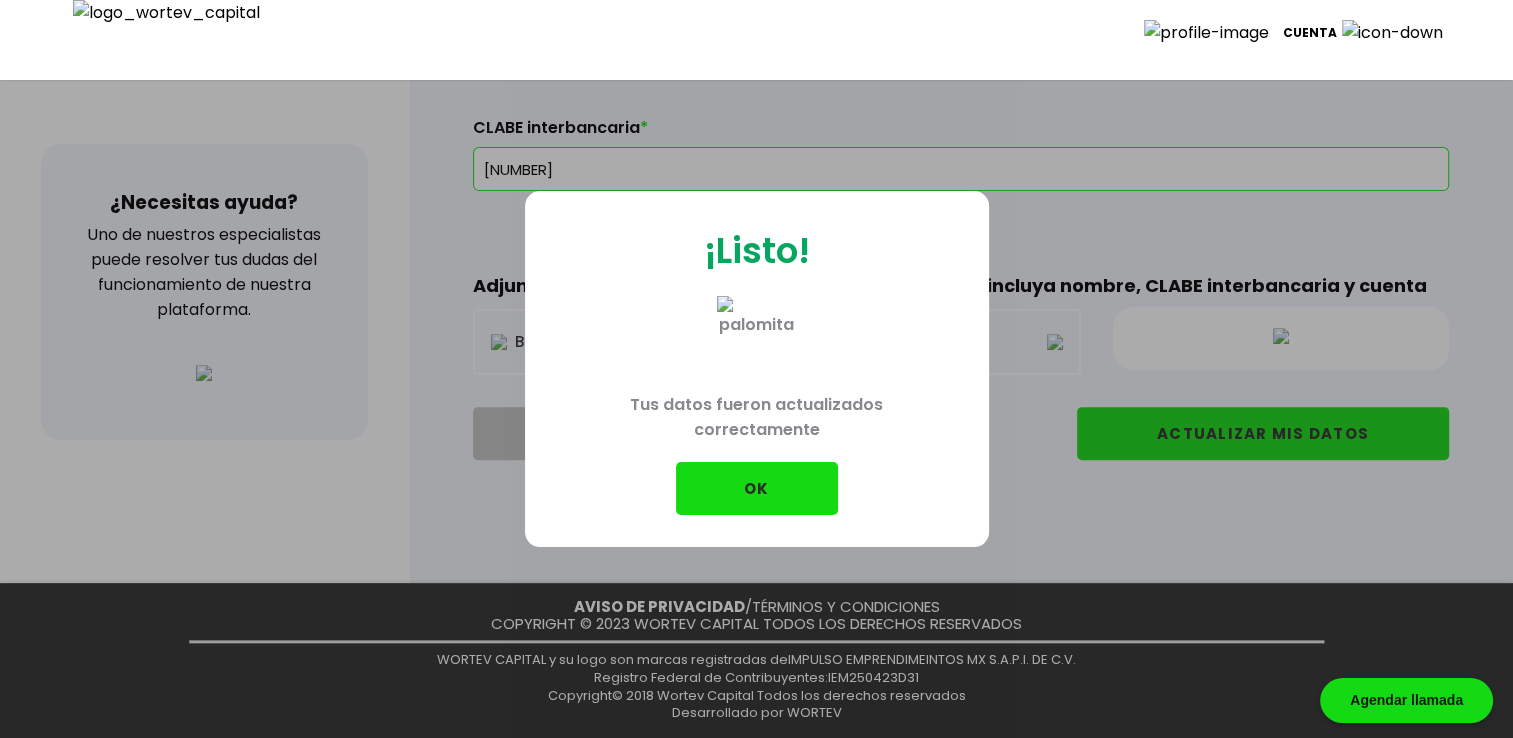 click on "OK" at bounding box center [757, 488] 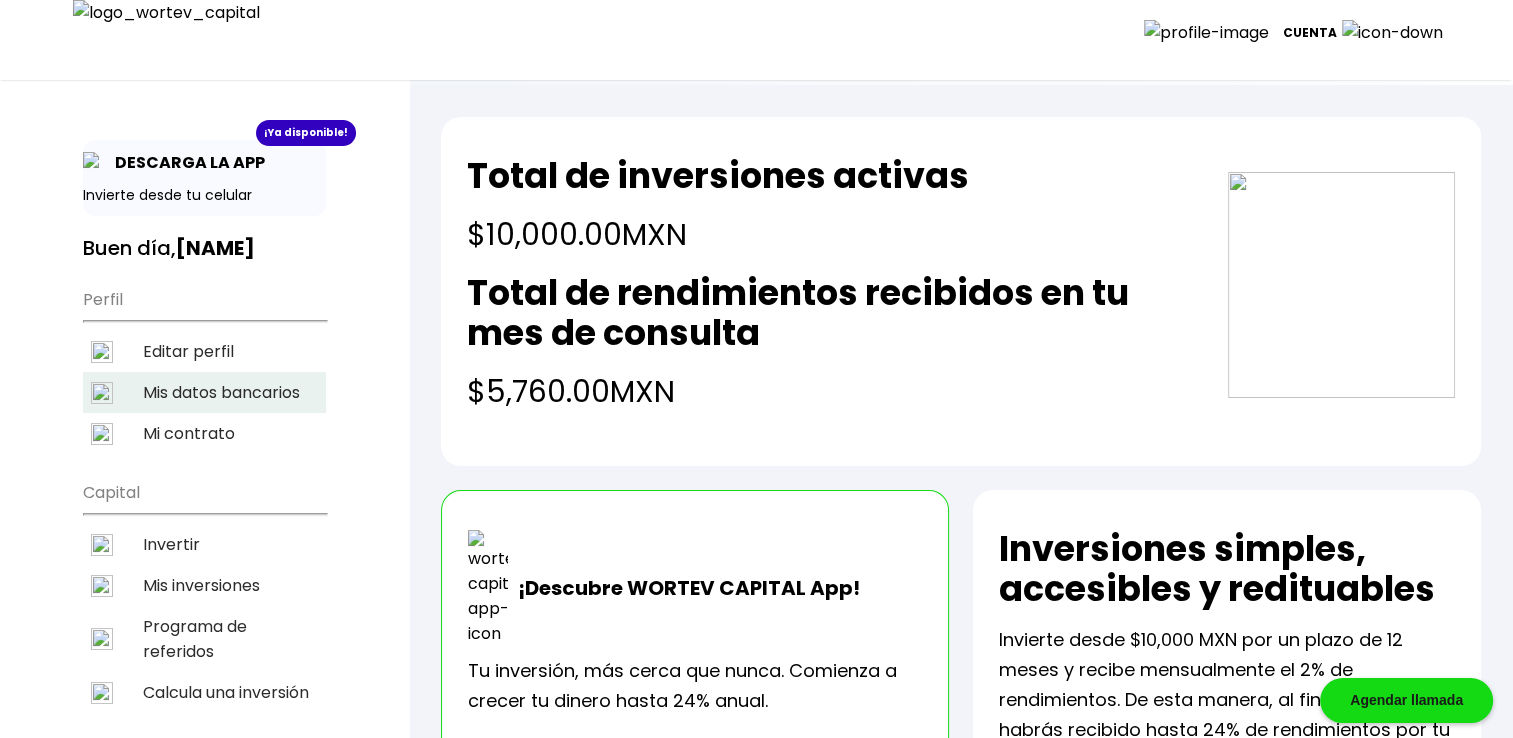 click on "Mis datos bancarios" at bounding box center [204, 392] 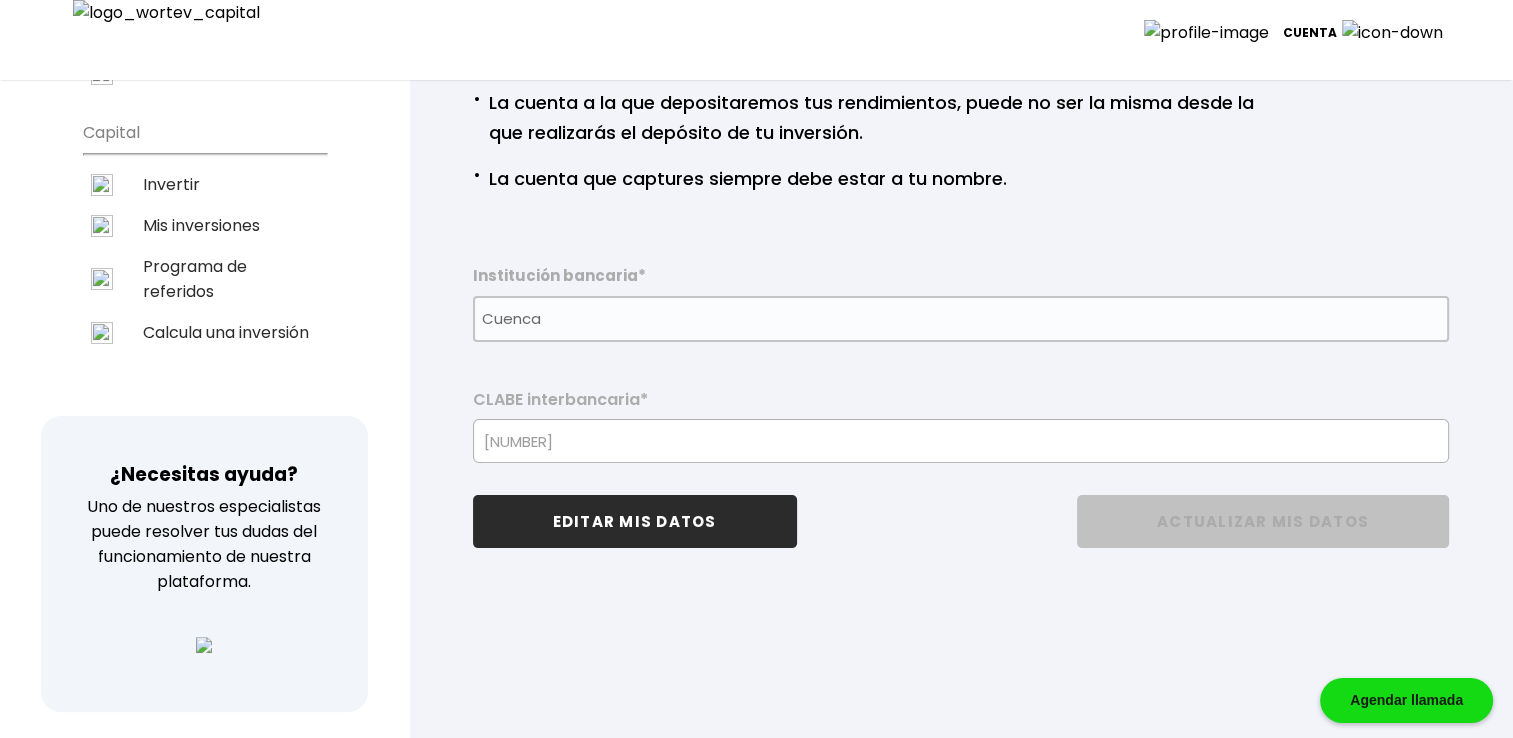 scroll, scrollTop: 366, scrollLeft: 0, axis: vertical 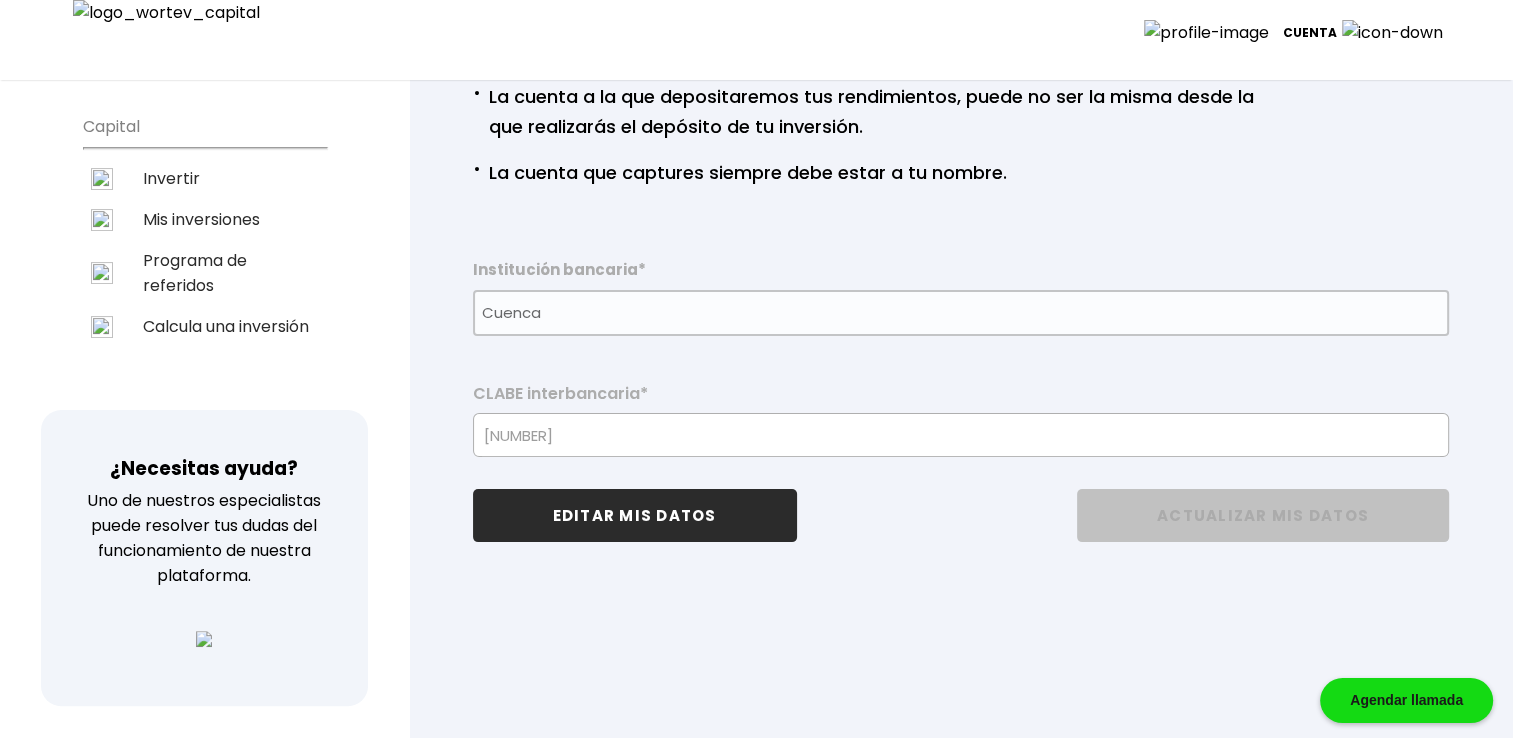 click on "EDITAR MIS DATOS" at bounding box center [635, 515] 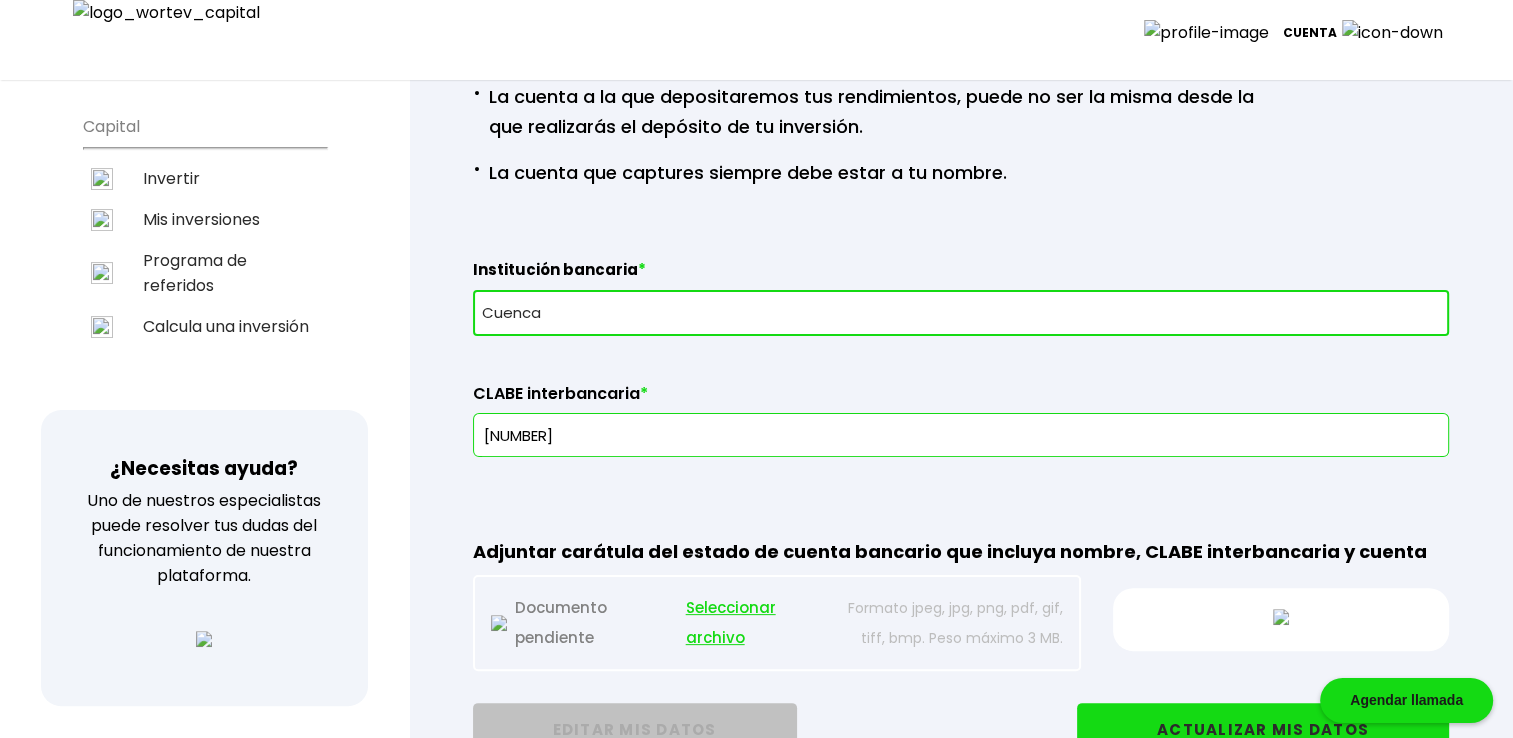 type on "127518596971668080" 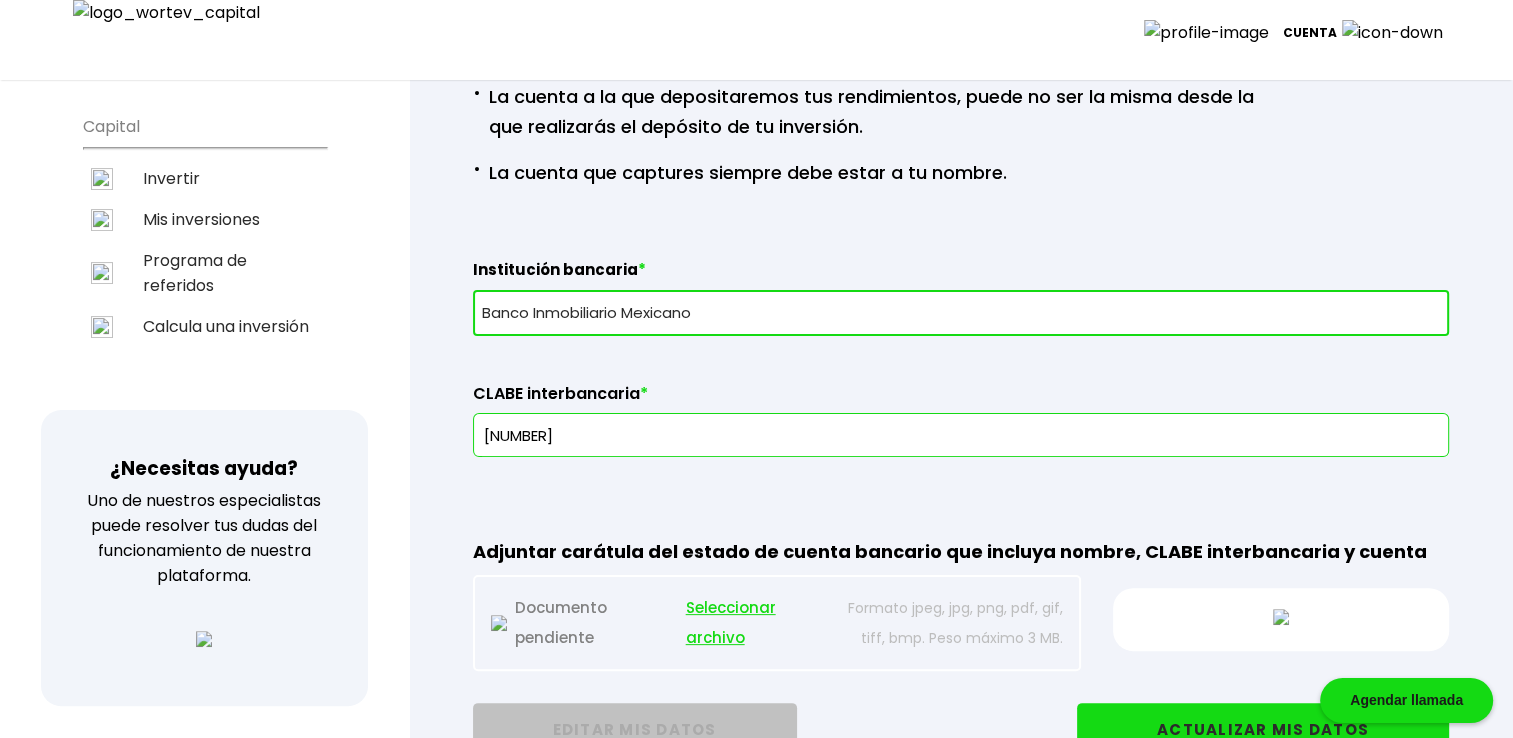 type on "509578143996729800" 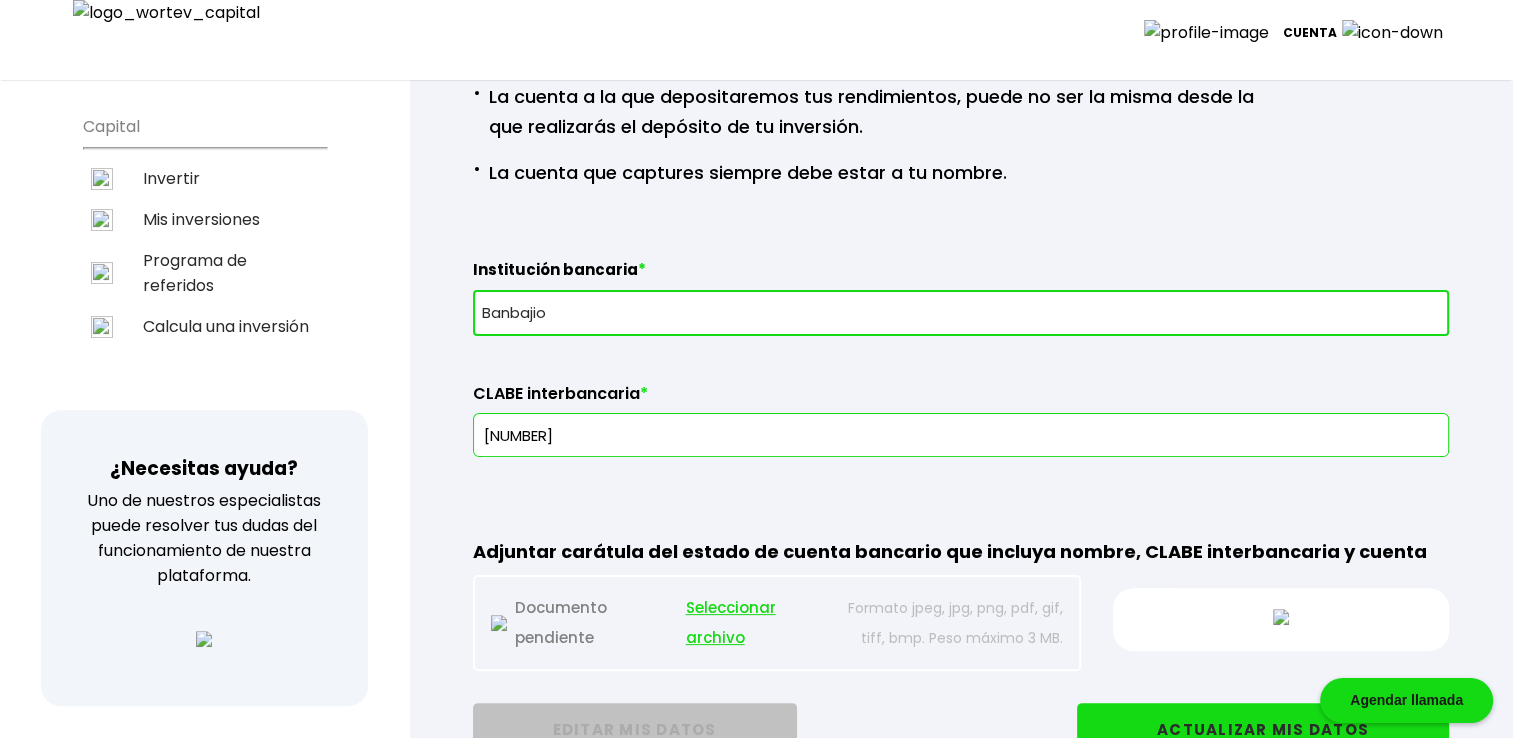 type on "440877601183007200" 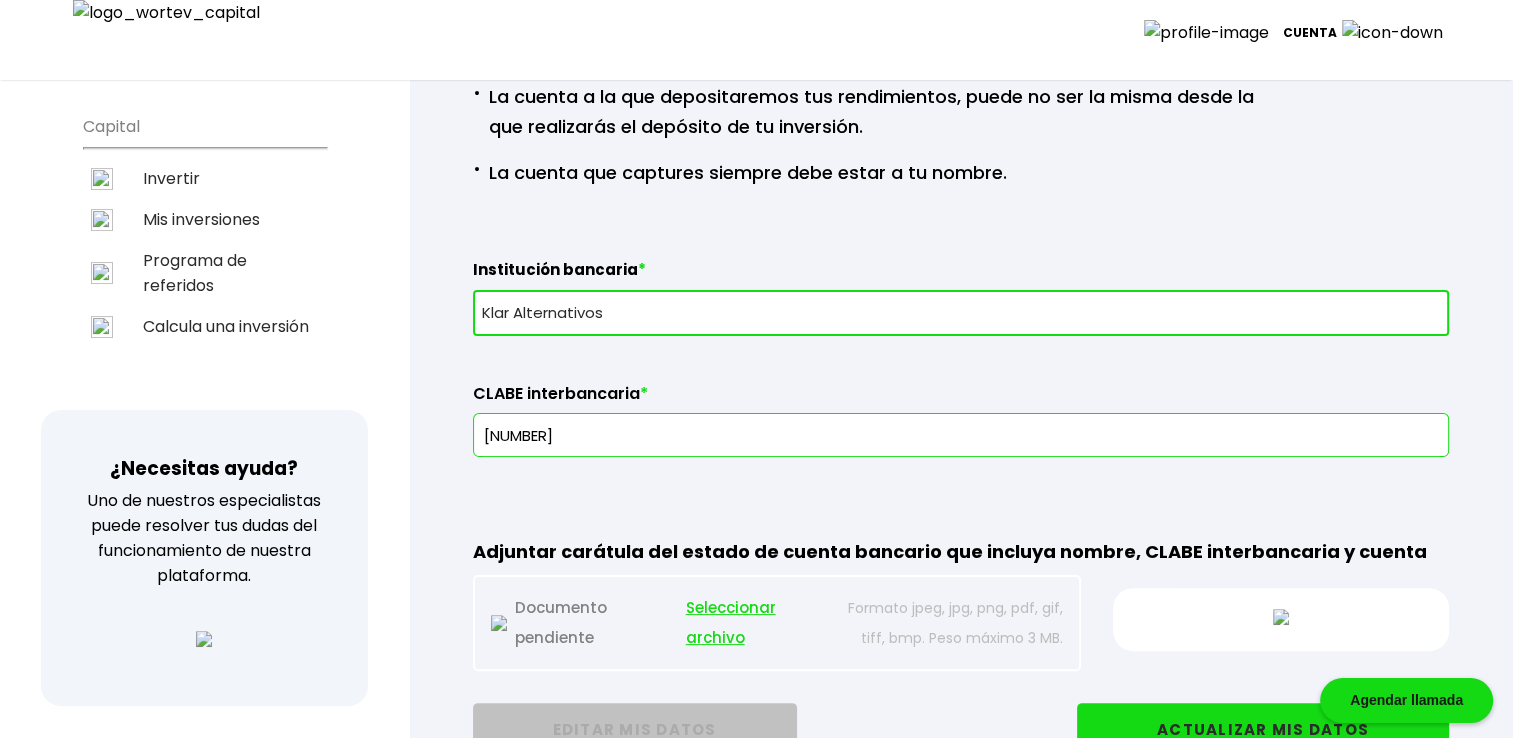 type on "192407662338890400" 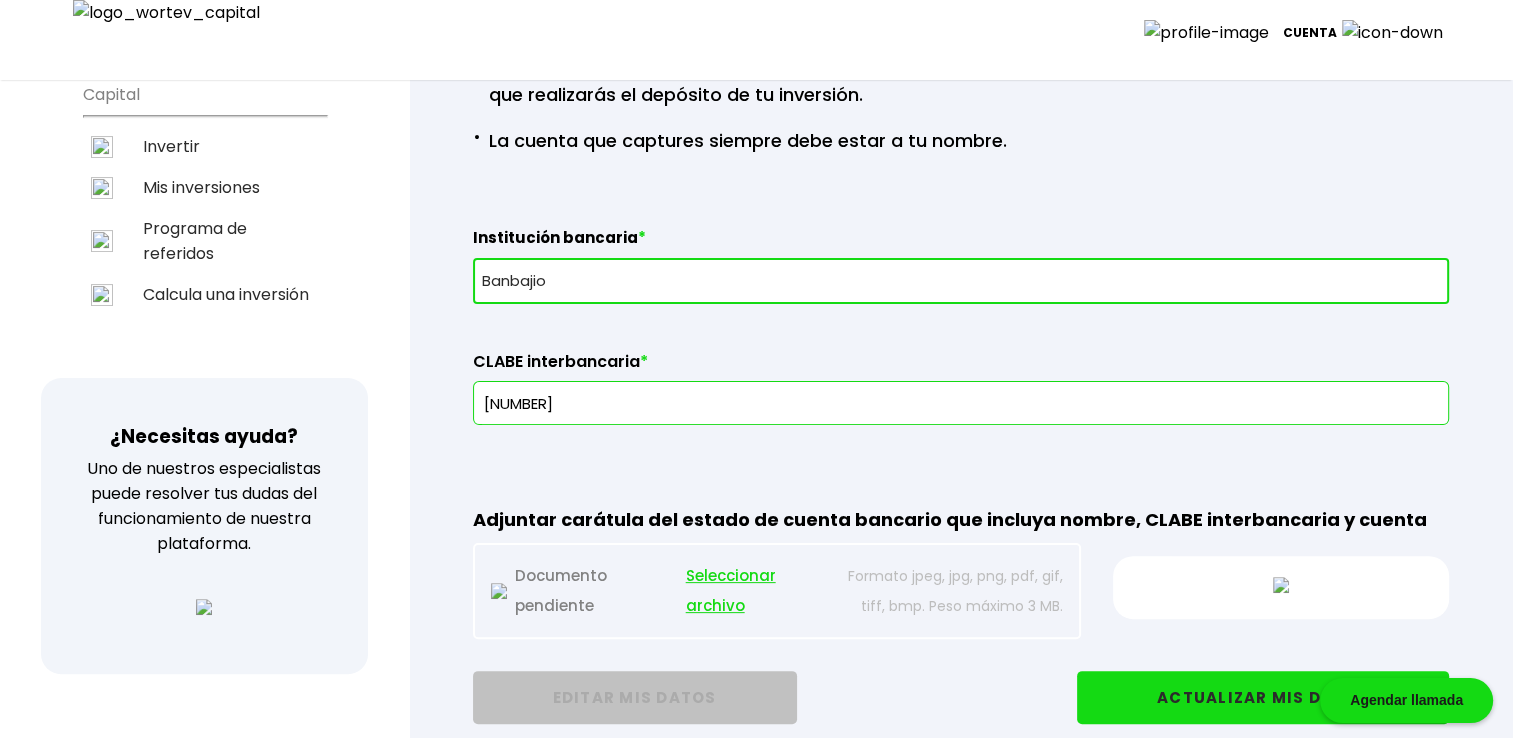 scroll, scrollTop: 433, scrollLeft: 0, axis: vertical 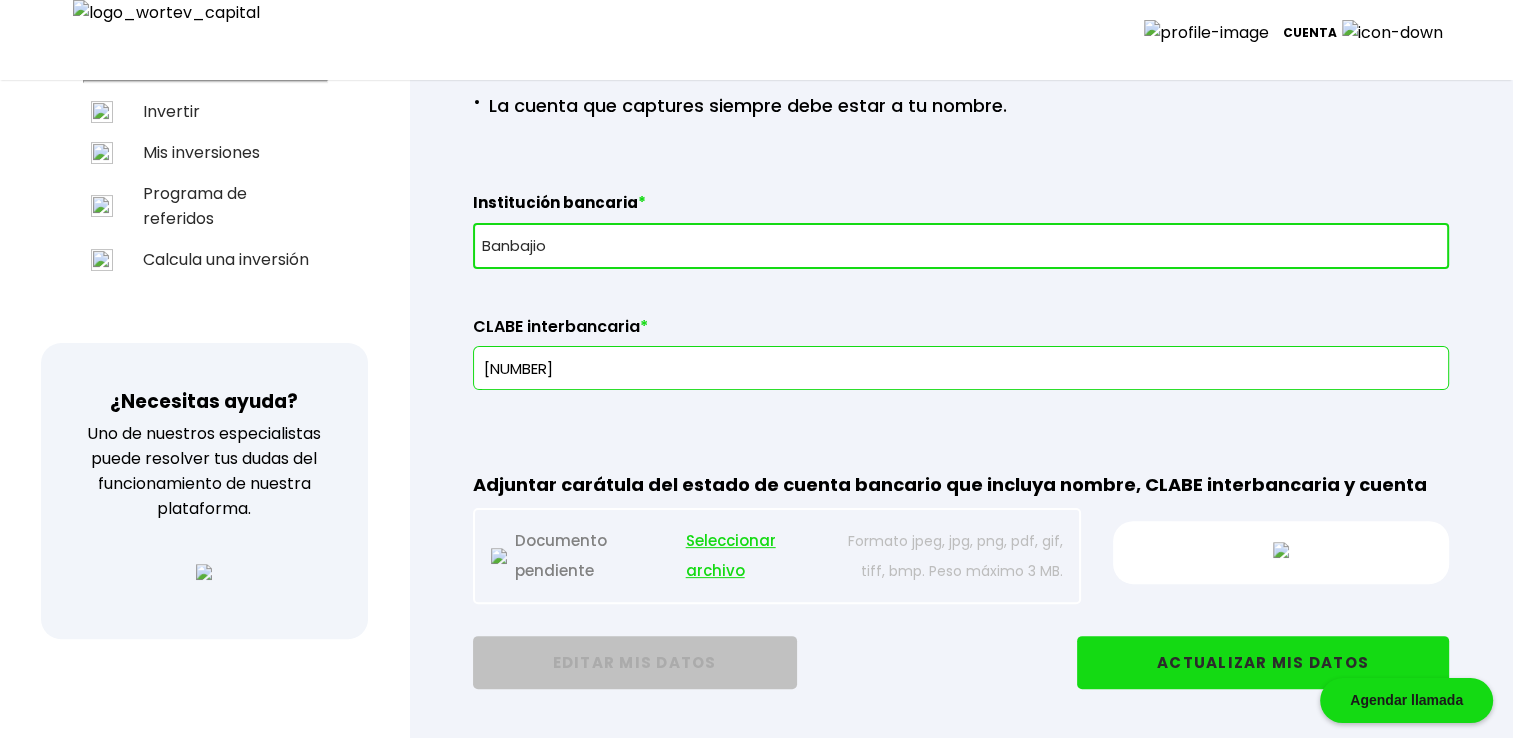 type on "291759429152963600" 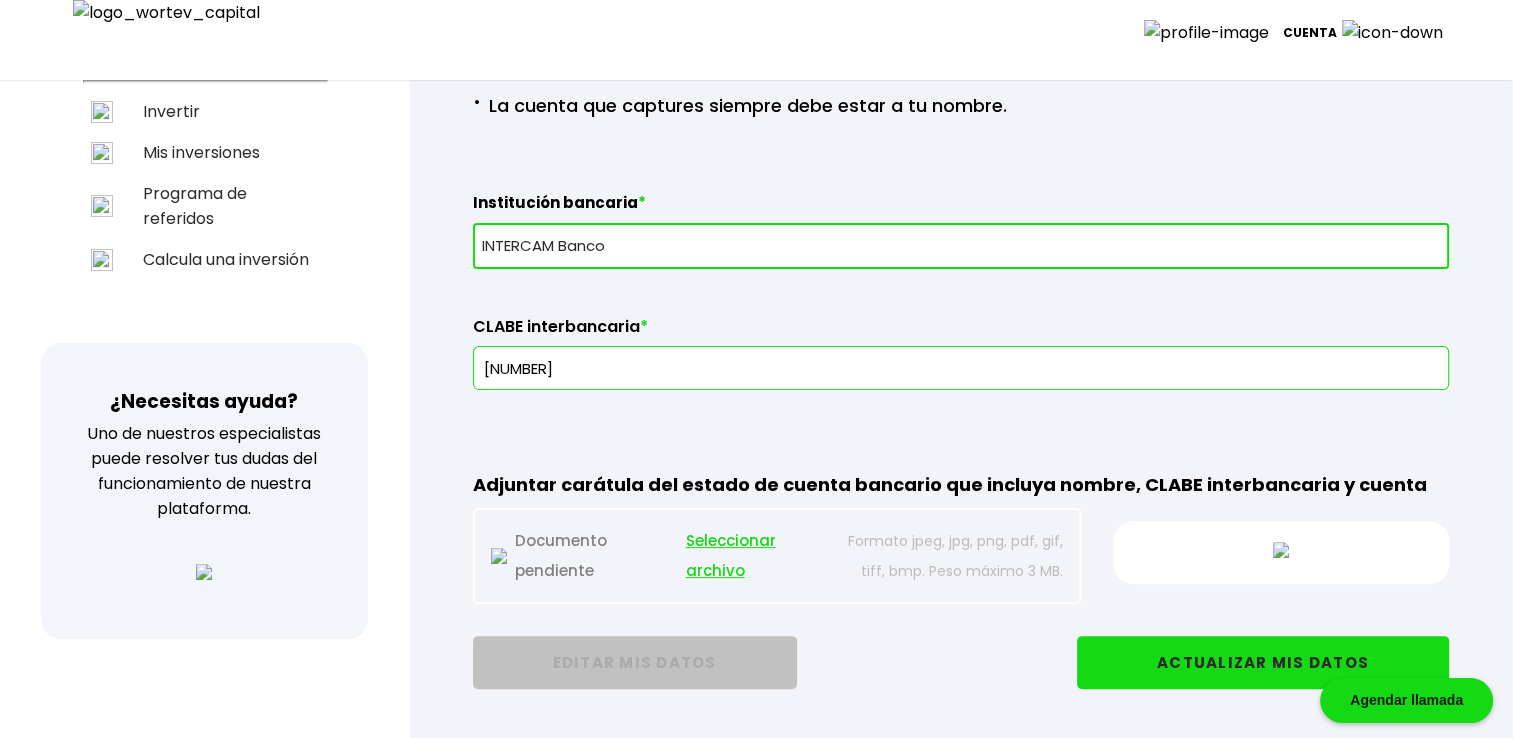 type on "441235949230645300" 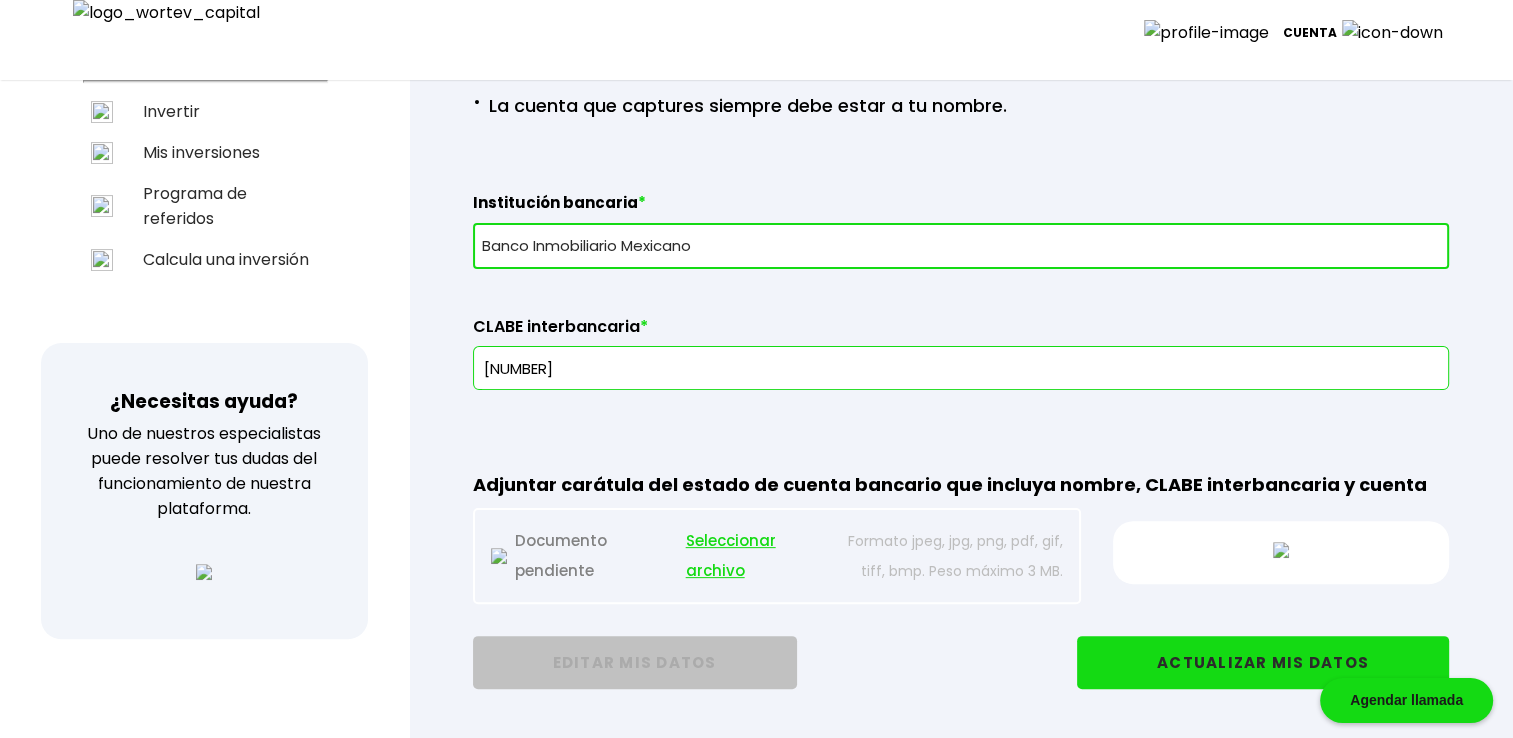 type on "375474116503089800" 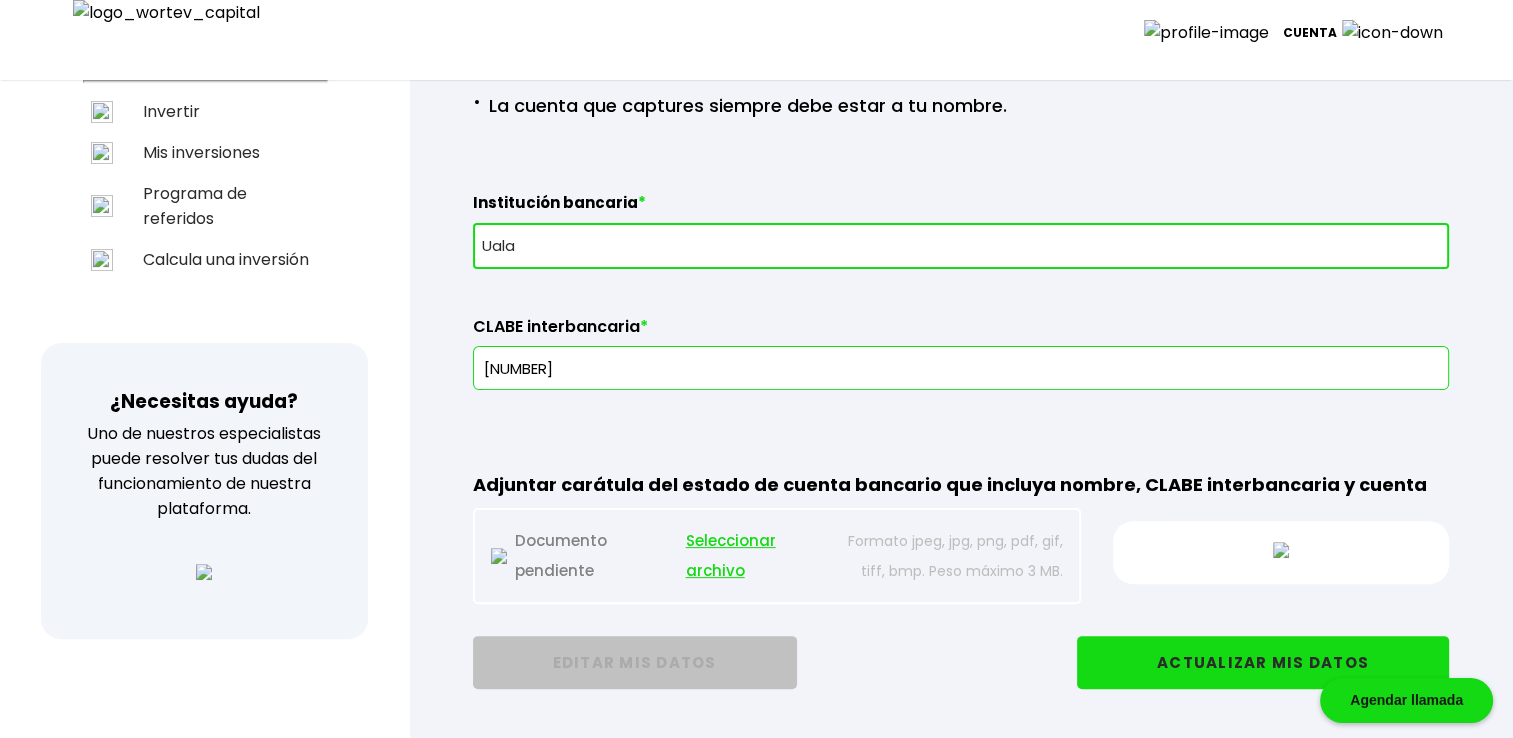 type on "610154597472747100" 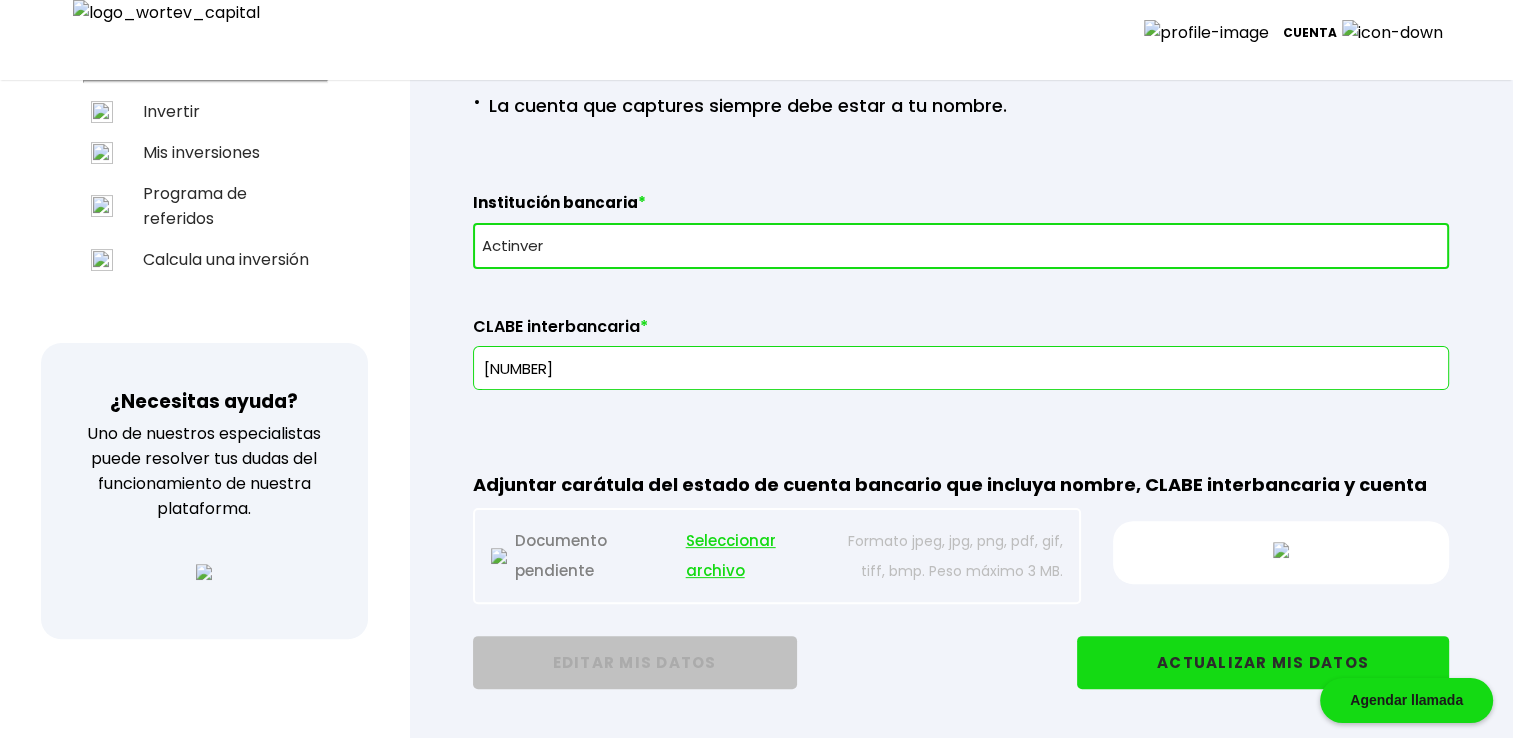 type on "525650973386812540" 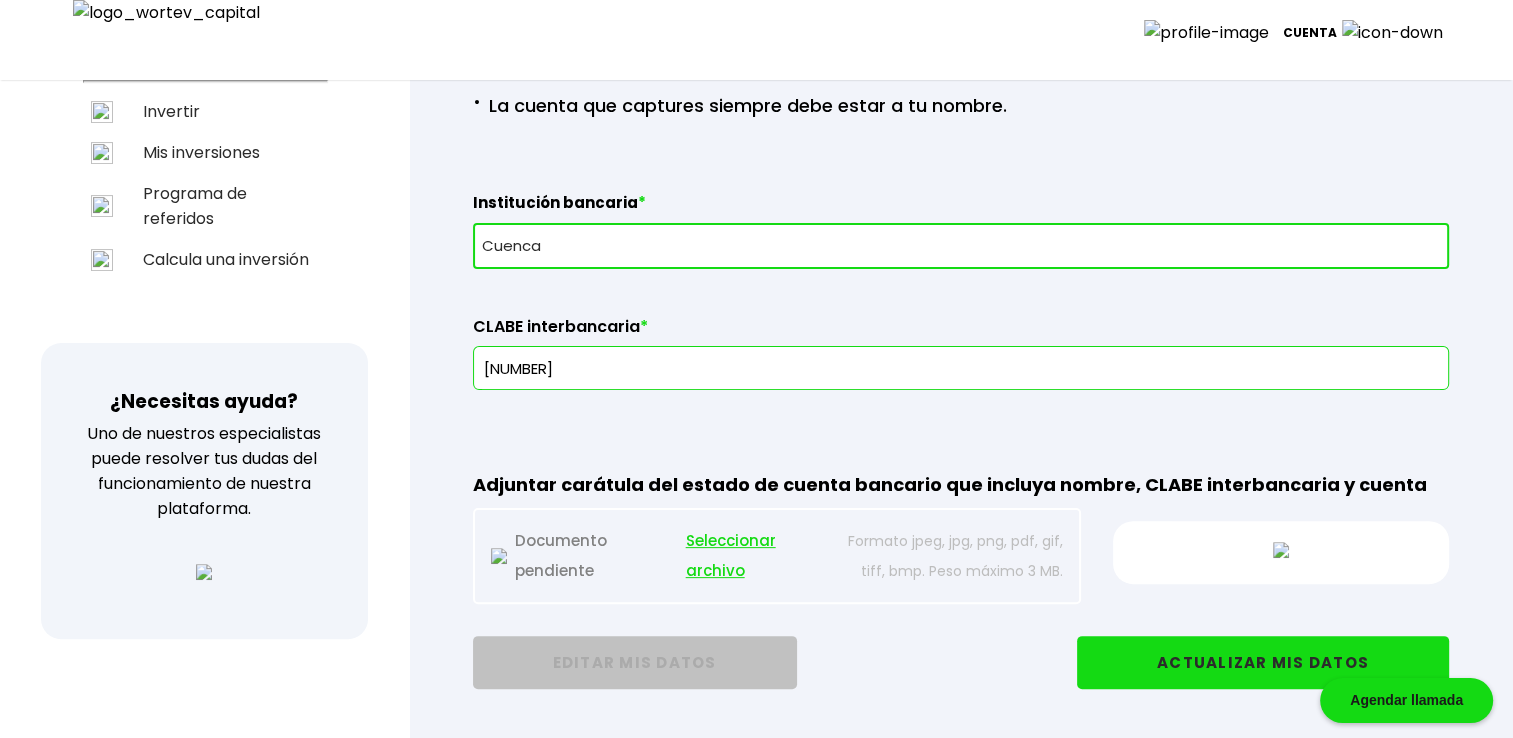 type on "631176576918588200" 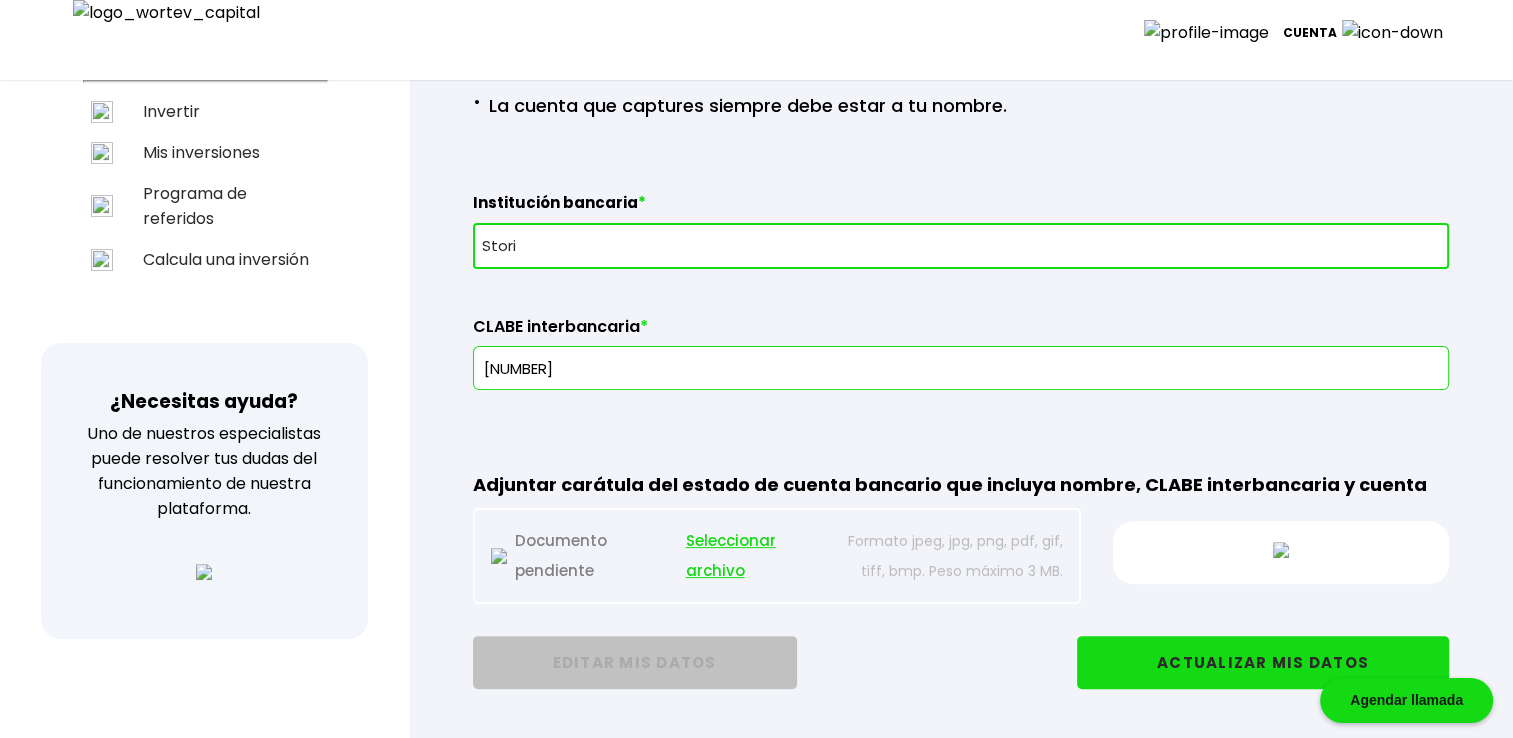 type on "892424222718362600" 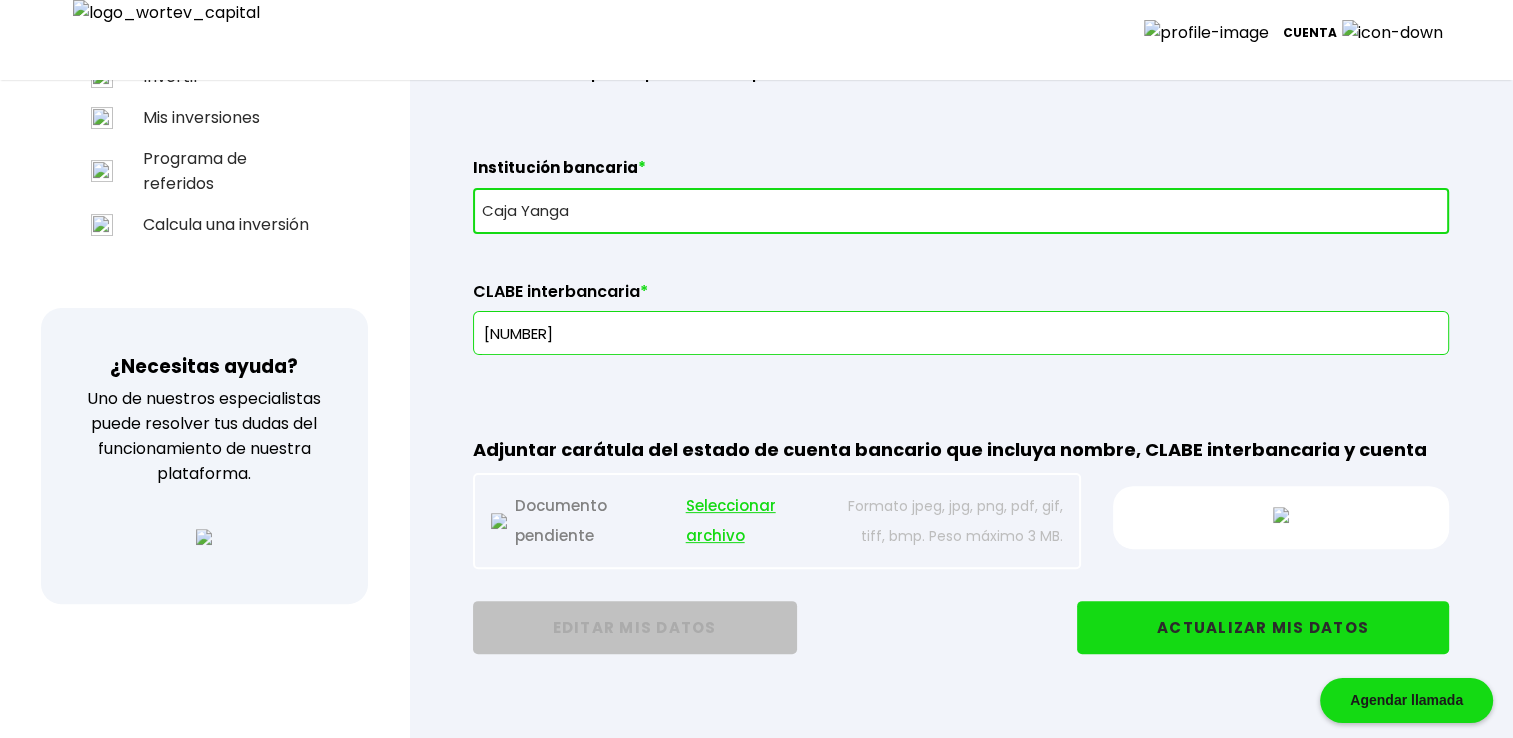 scroll, scrollTop: 500, scrollLeft: 0, axis: vertical 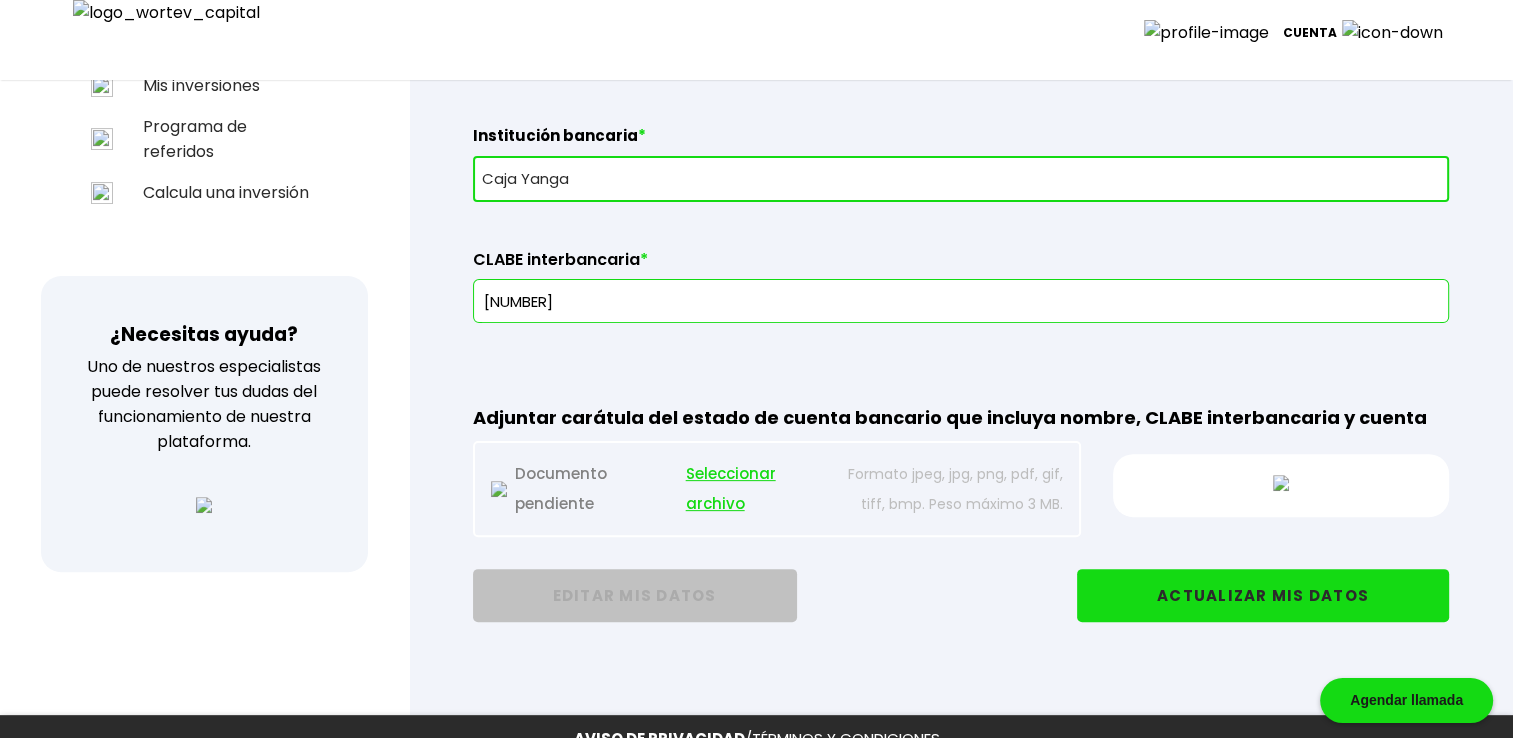 click on "Seleccionar archivo" at bounding box center (757, 489) 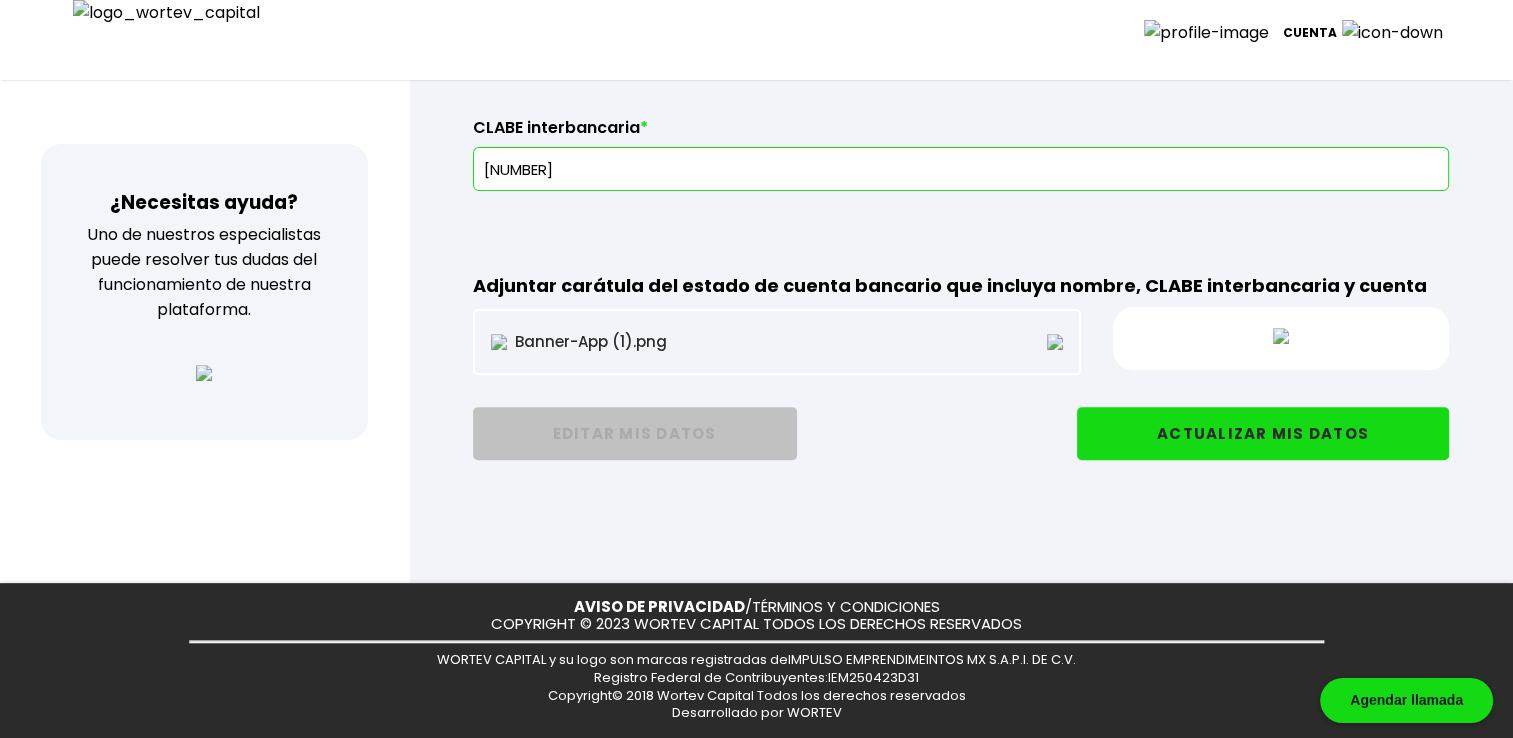 scroll, scrollTop: 681, scrollLeft: 0, axis: vertical 